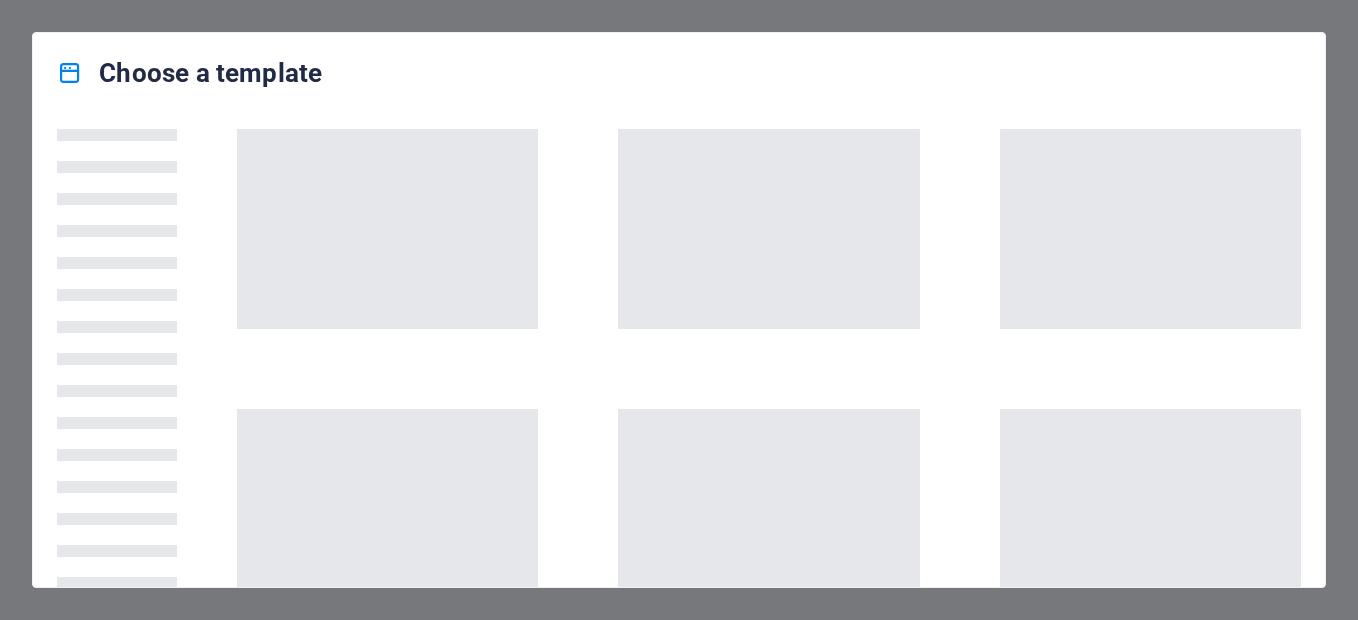 scroll, scrollTop: 0, scrollLeft: 0, axis: both 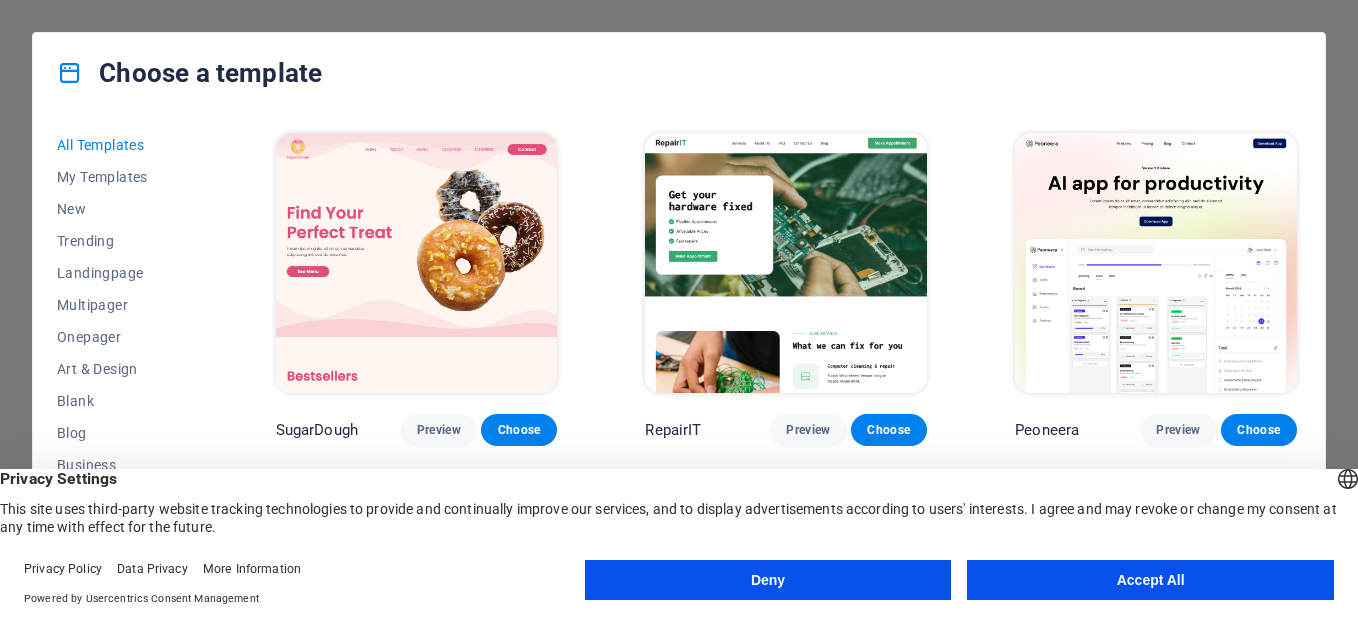 click on "Accept All" at bounding box center (1150, 580) 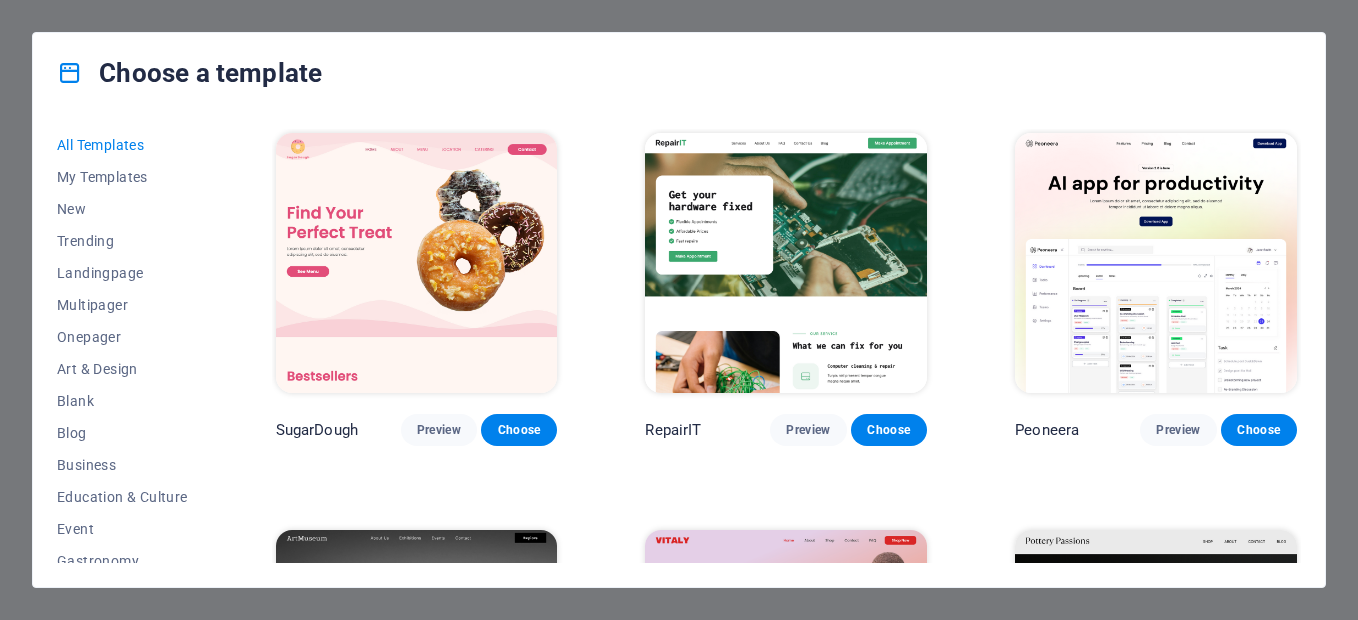 scroll, scrollTop: 380, scrollLeft: 0, axis: vertical 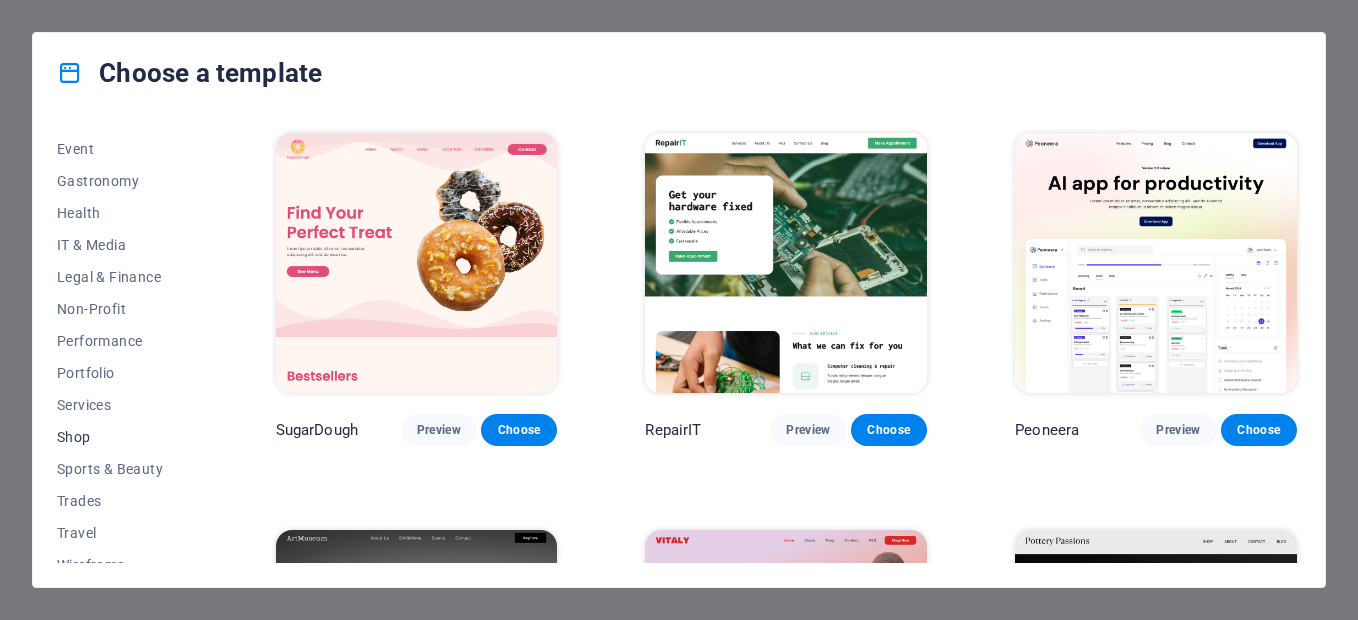 click on "Shop" at bounding box center (122, 437) 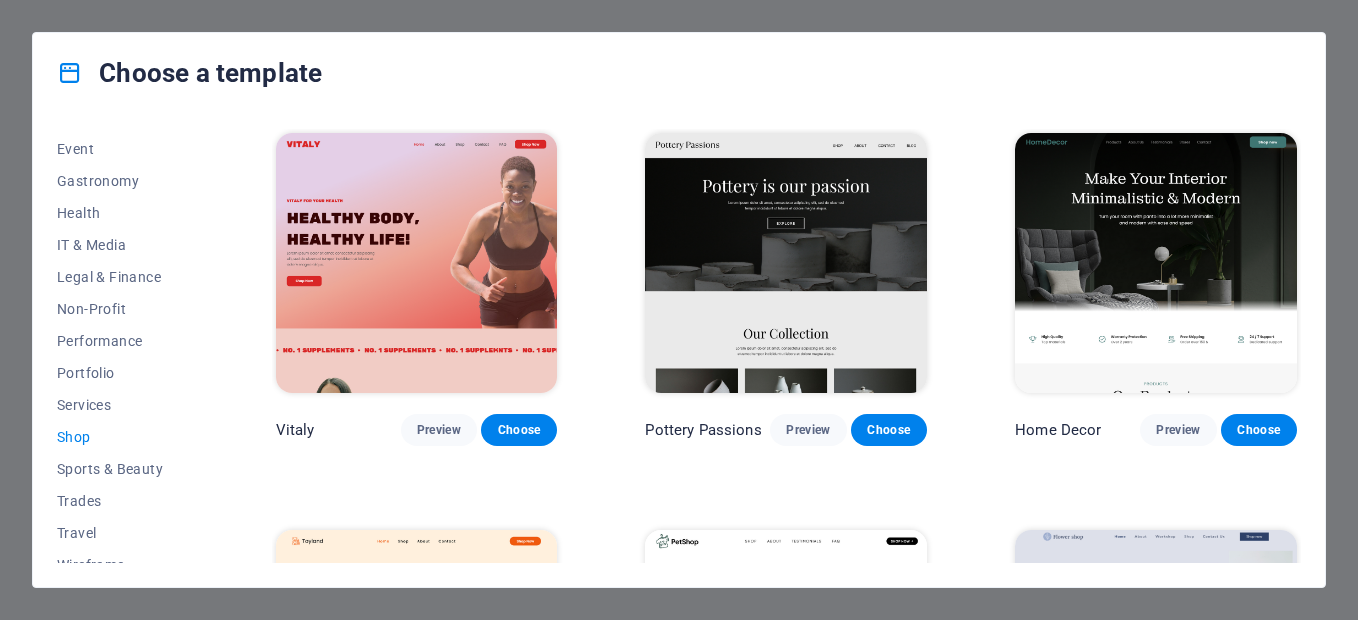 click on "All Templates My Templates New Trending Landingpage Multipager Onepager Art & Design Blank Blog Business Education & Culture Event Gastronomy Health IT & Media Legal & Finance Non-Profit Performance Portfolio Services Shop Sports & Beauty Trades Travel Wireframe Vitaly Preview Choose Pottery Passions Preview Choose Home Decor Preview Choose Toyland Preview Choose Pet Shop Preview Choose Flower Shop Preview Choose Beauty Preview Choose Ashop Preview Choose Progenitor Preview Choose Benson Preview Choose Estilo Preview Choose" at bounding box center [679, 350] 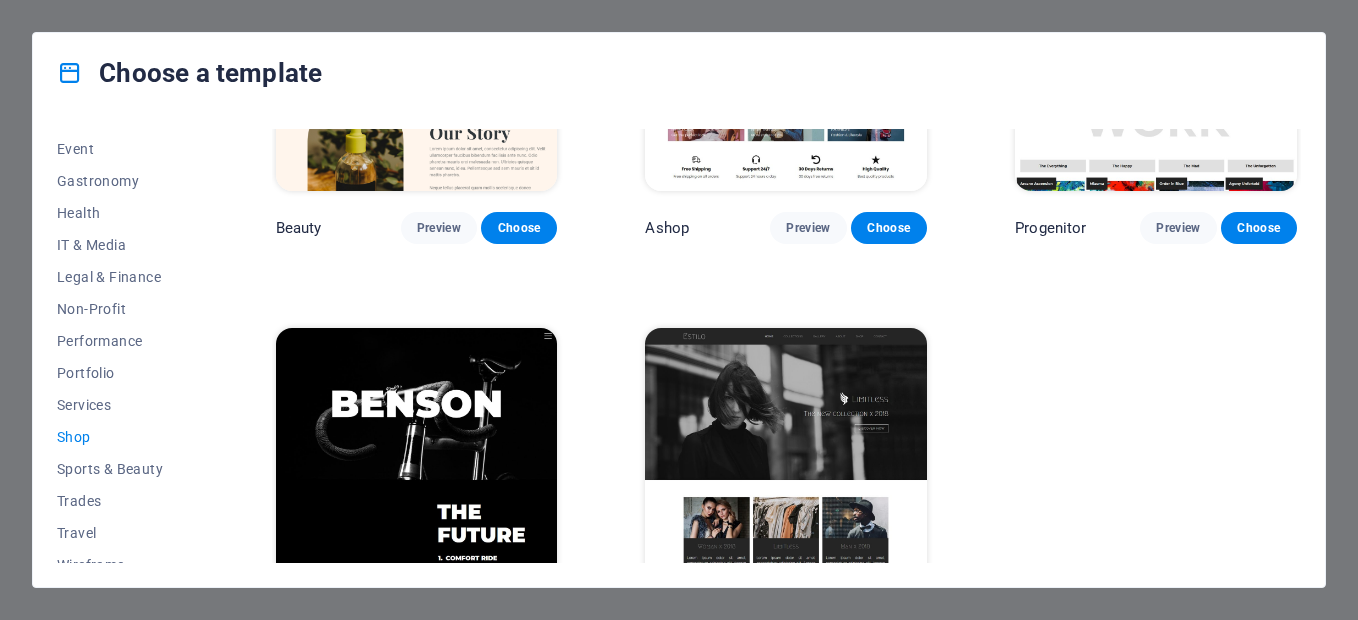 scroll, scrollTop: 1015, scrollLeft: 0, axis: vertical 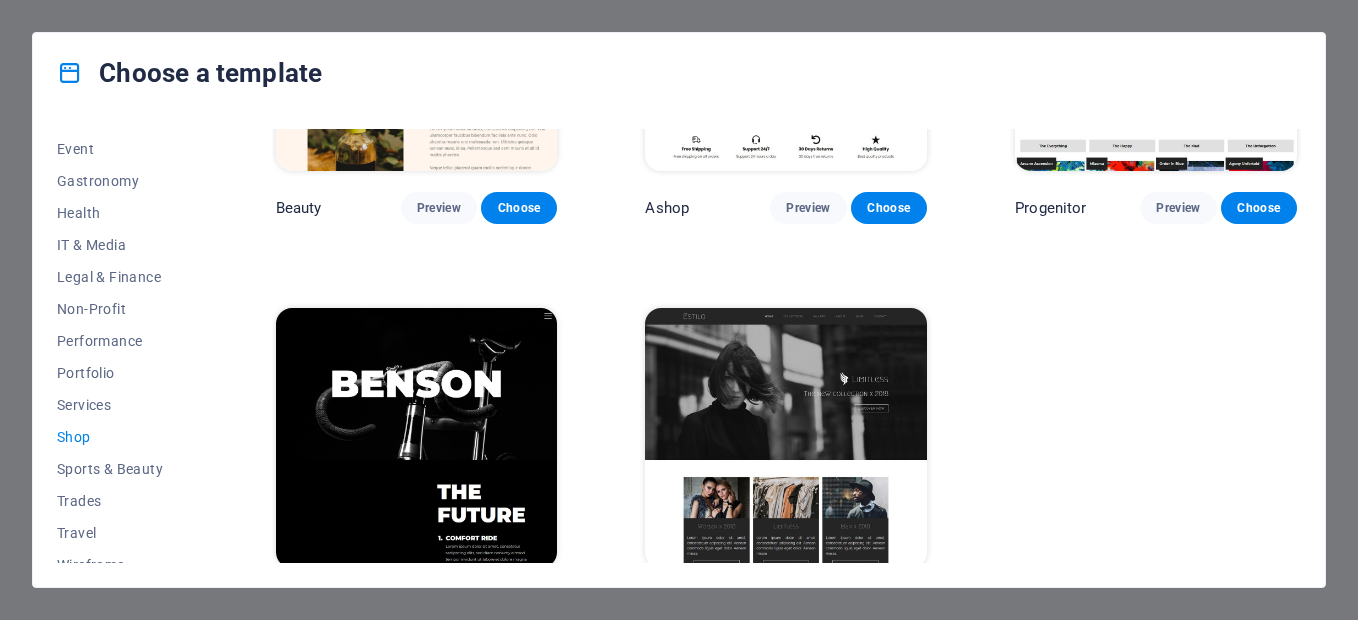 drag, startPoint x: 1303, startPoint y: 445, endPoint x: 1297, endPoint y: 380, distance: 65.27634 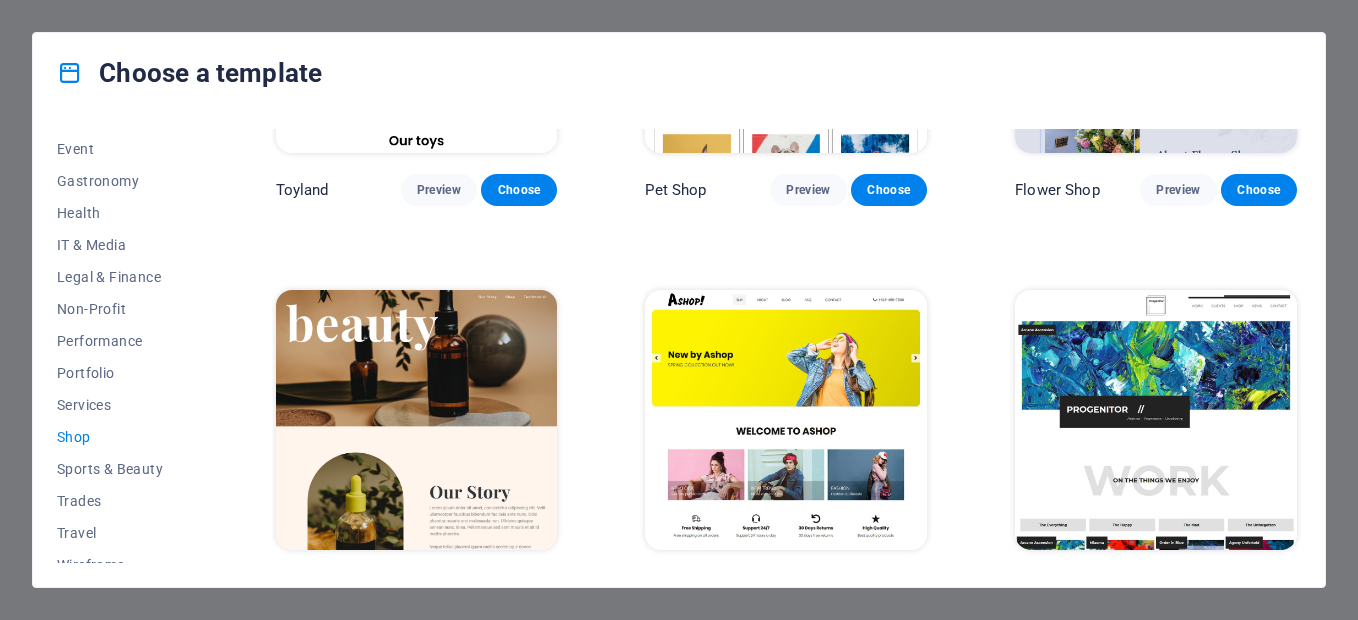 scroll, scrollTop: 1015, scrollLeft: 0, axis: vertical 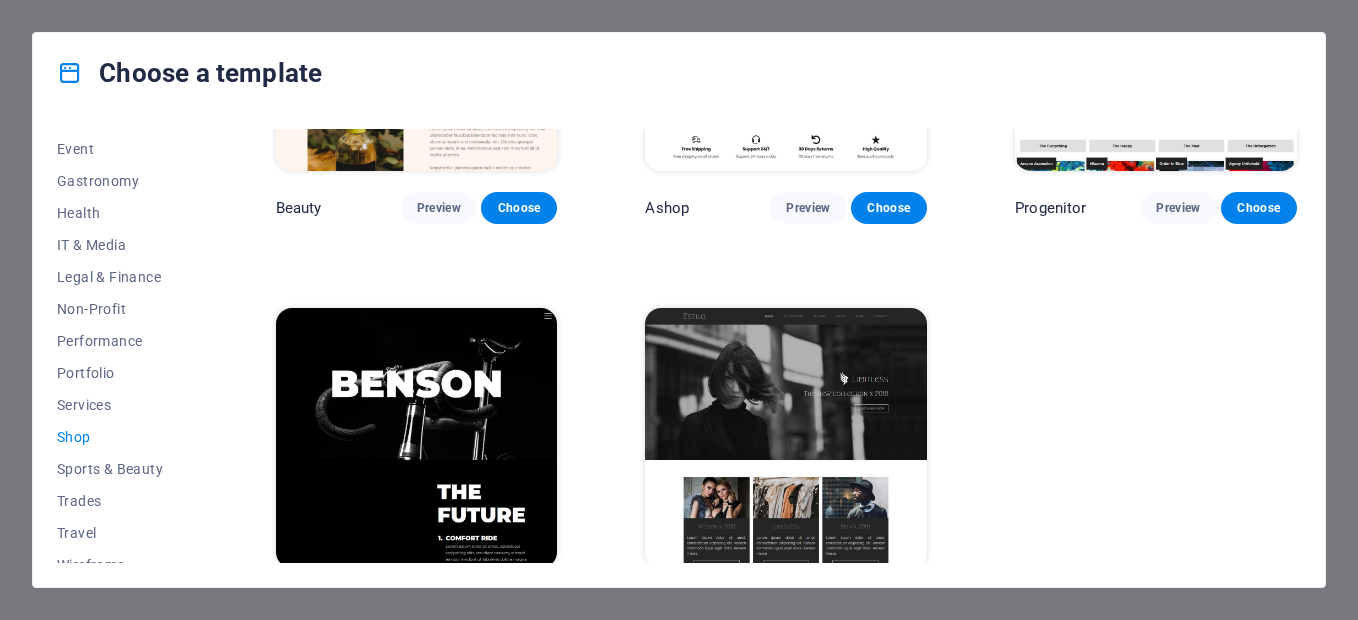 drag, startPoint x: 1301, startPoint y: 469, endPoint x: 1311, endPoint y: 402, distance: 67.74216 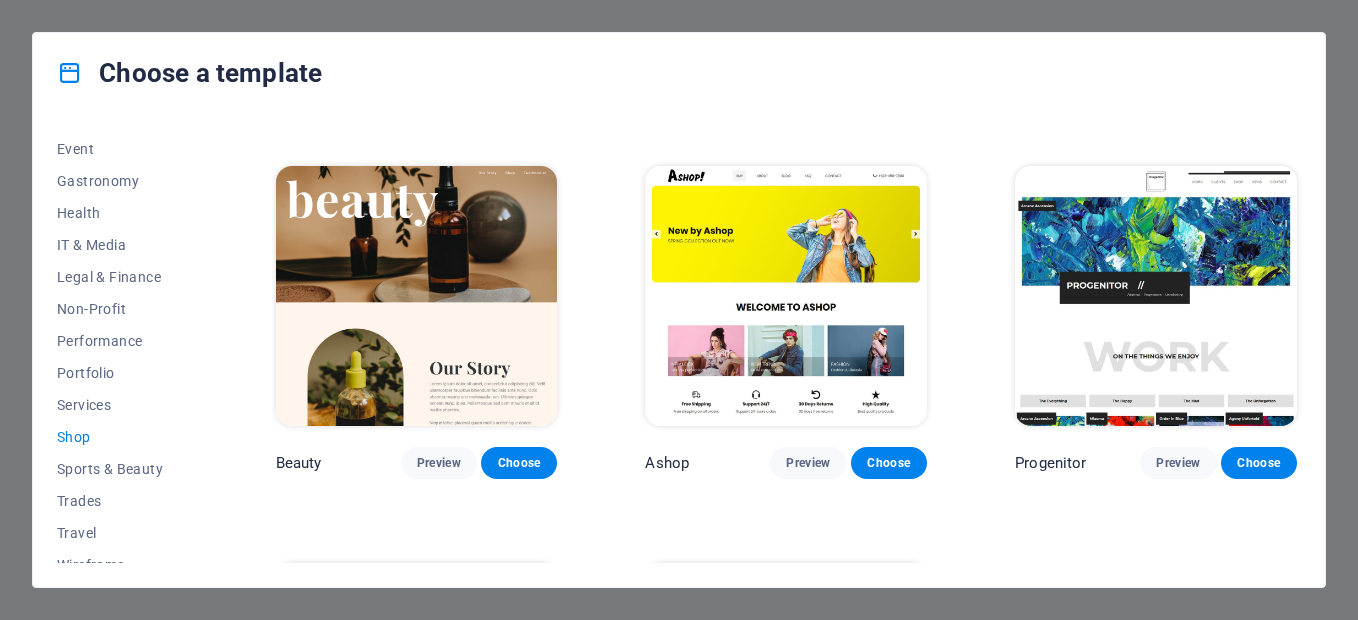 scroll, scrollTop: 763, scrollLeft: 0, axis: vertical 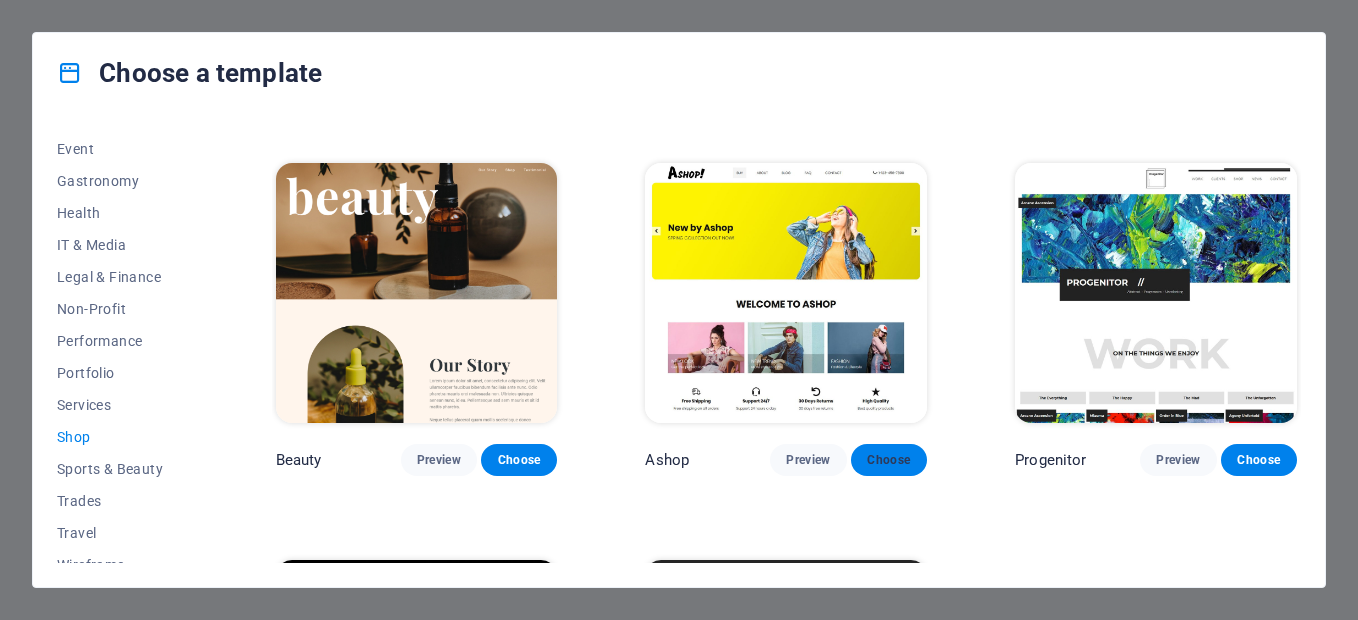 click on "Choose" at bounding box center [889, 460] 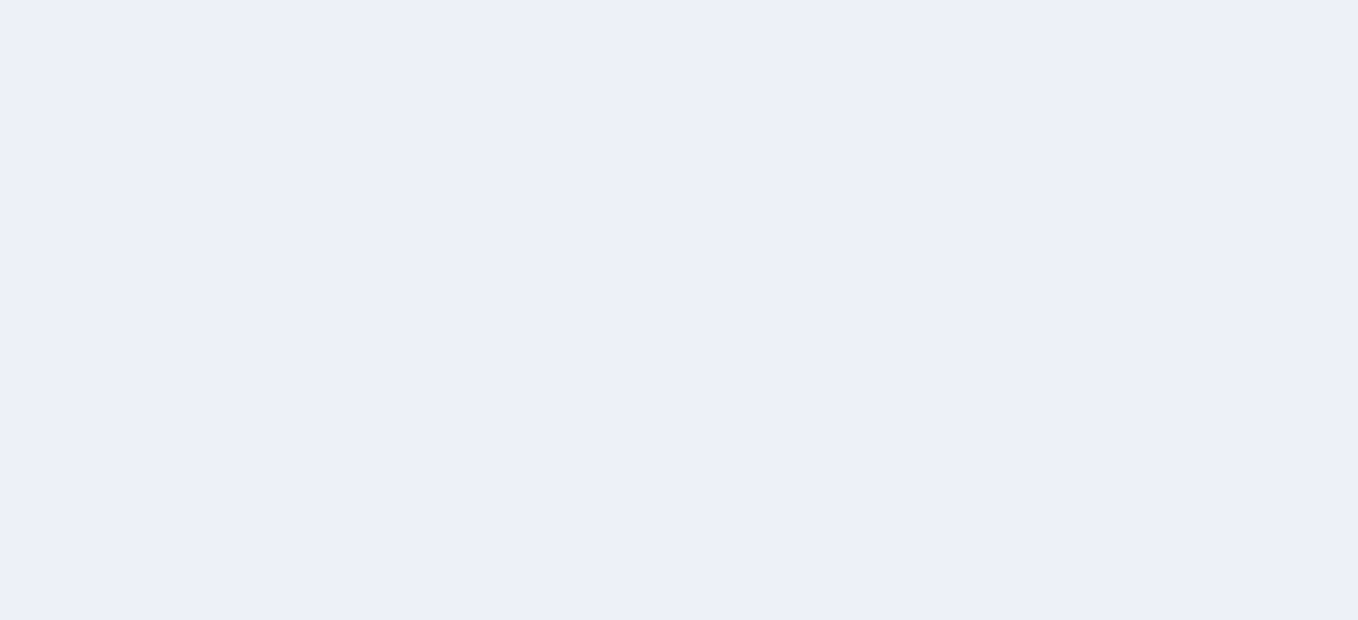 scroll, scrollTop: 0, scrollLeft: 0, axis: both 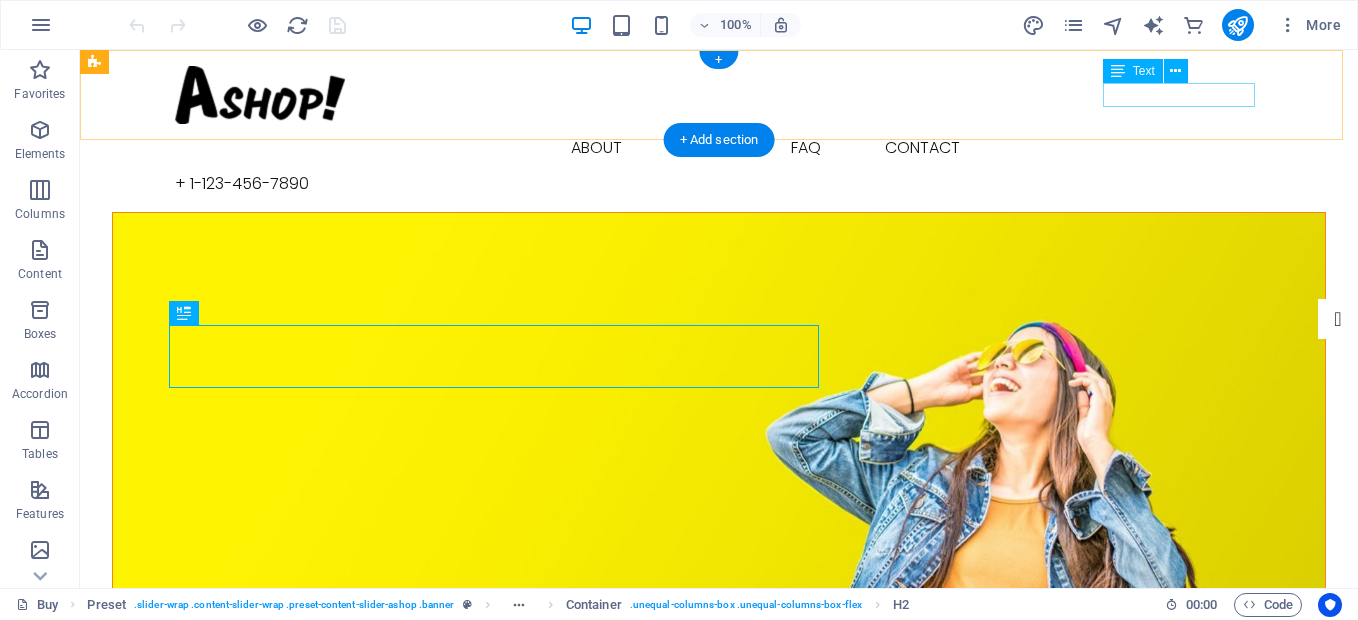 click on "+ 1-123-456-7890" at bounding box center [719, 184] 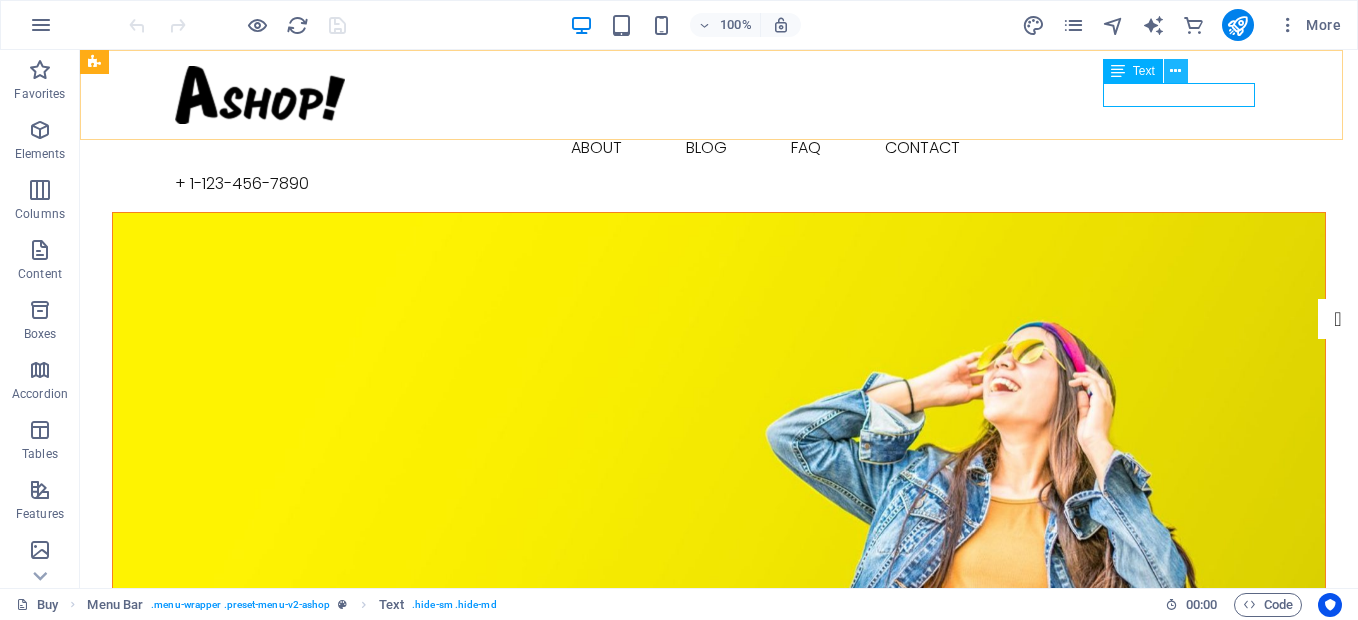 click at bounding box center (1175, 71) 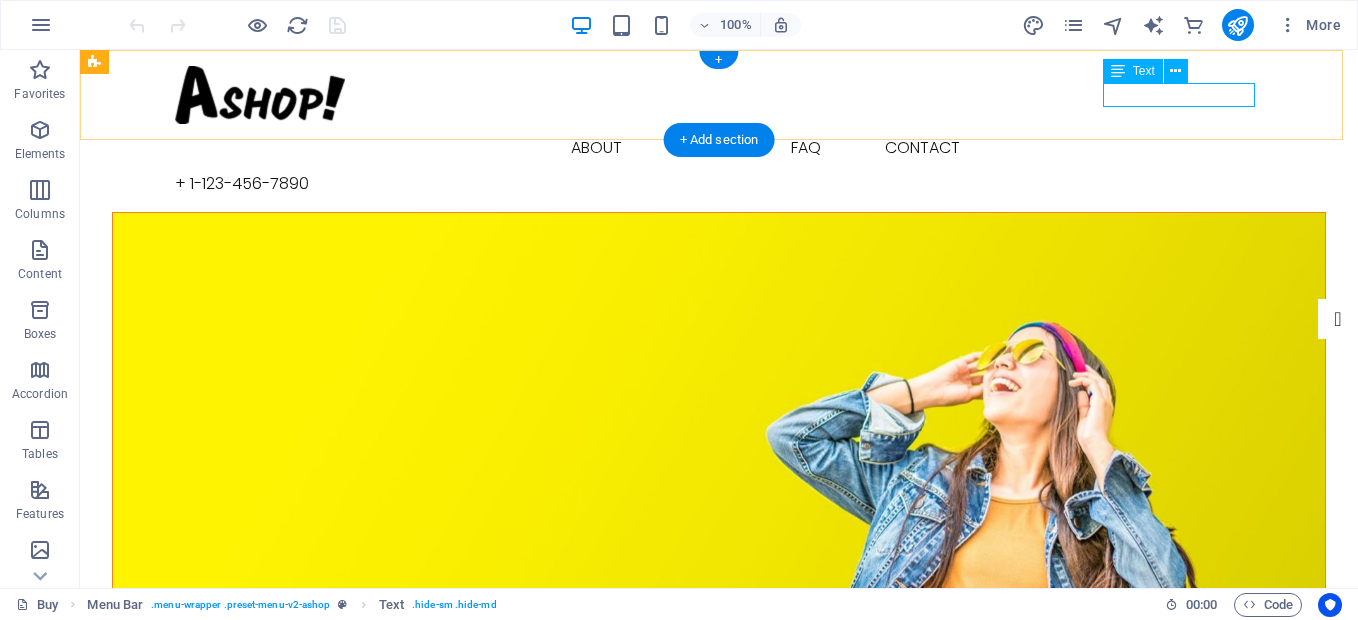 click on "+ 1-123-456-7890" at bounding box center [719, 184] 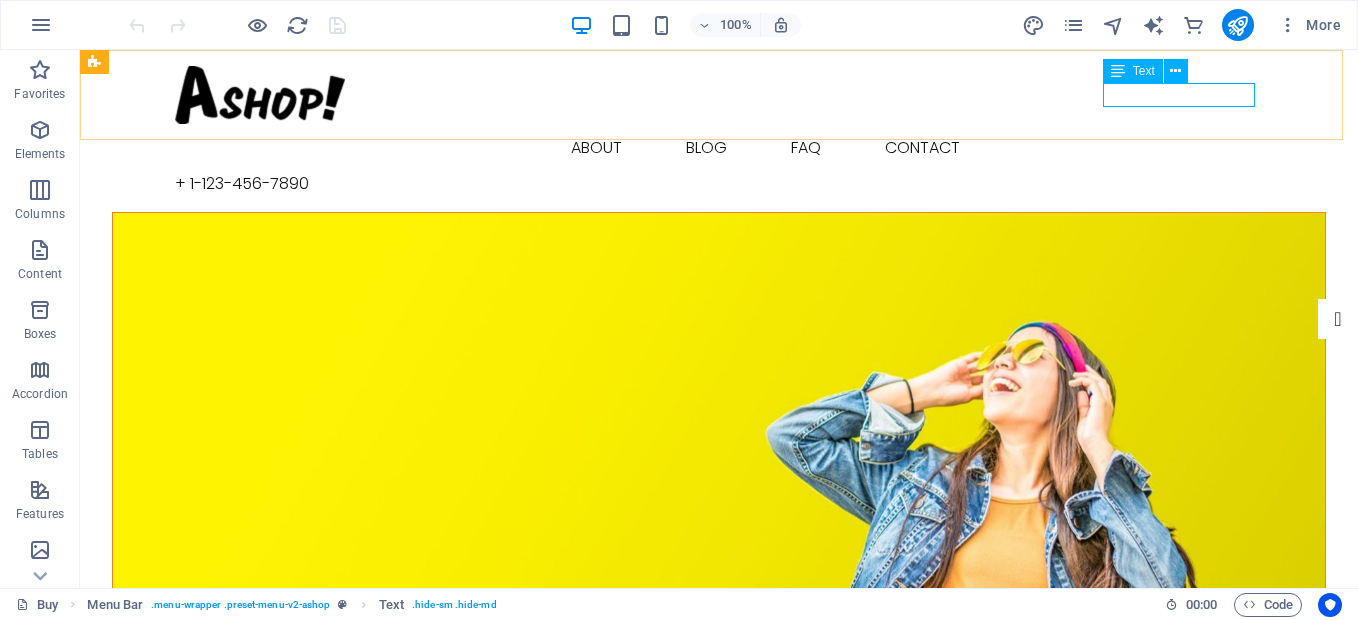 click on "Text" at bounding box center [1144, 71] 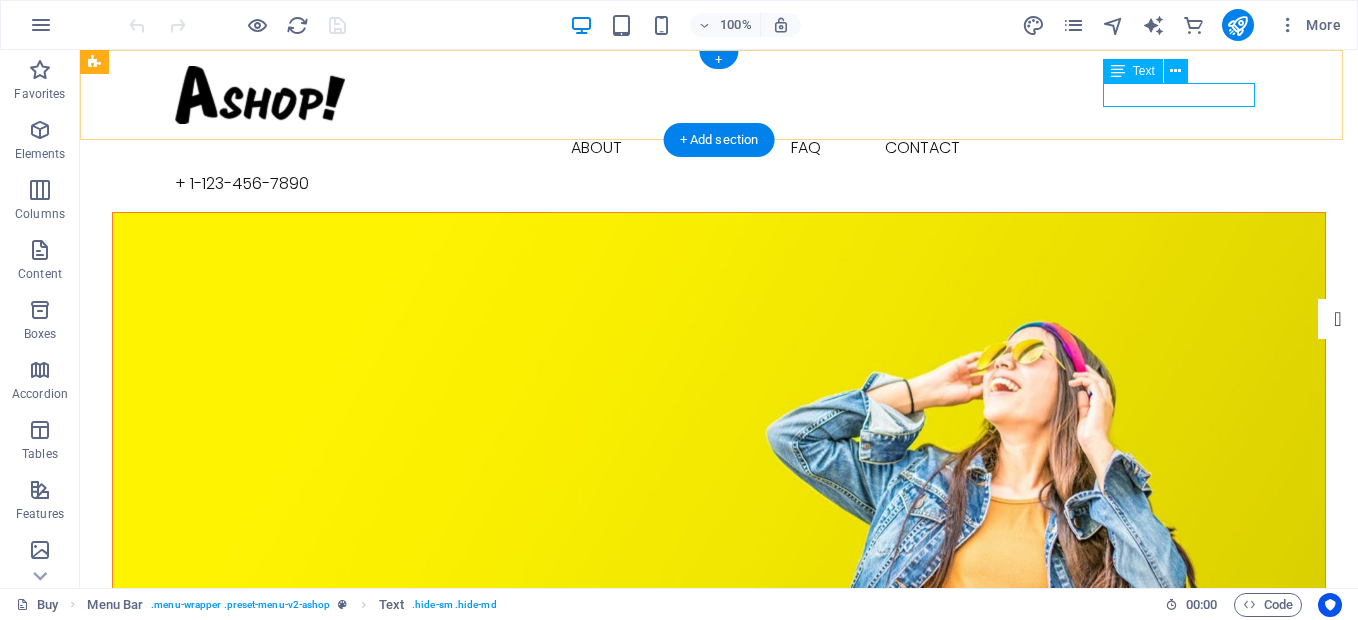 click on "+ 1-123-456-7890" at bounding box center (719, 184) 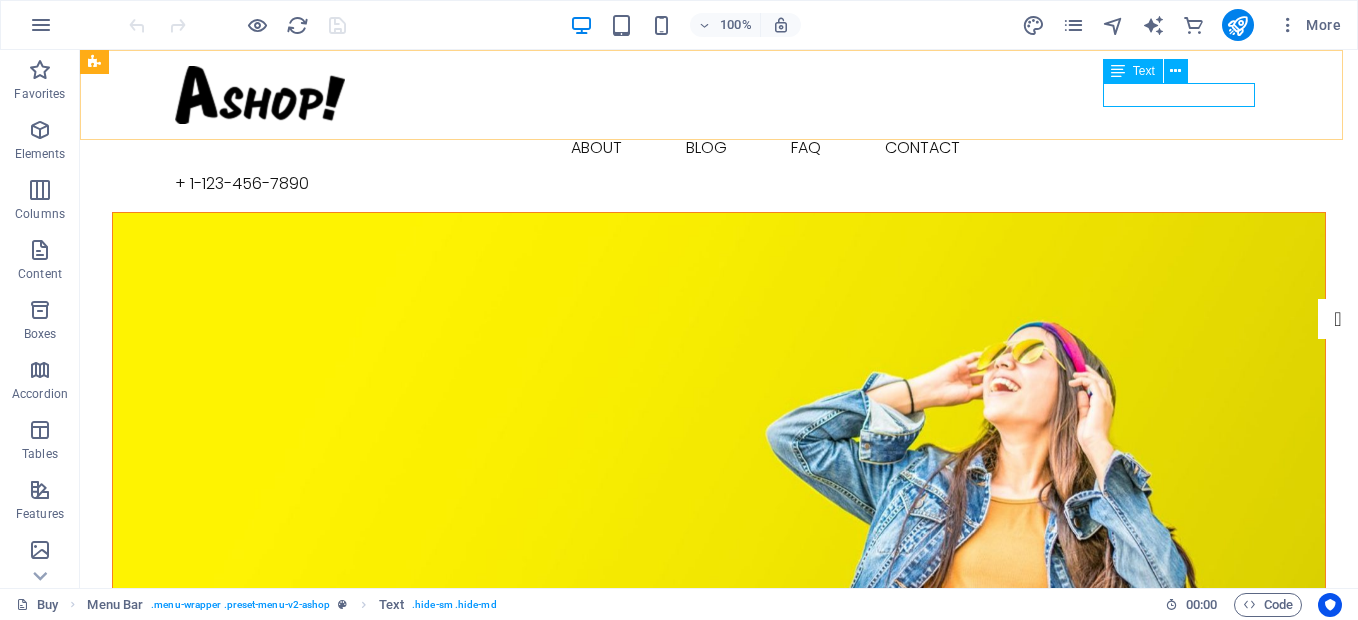 click at bounding box center [1118, 71] 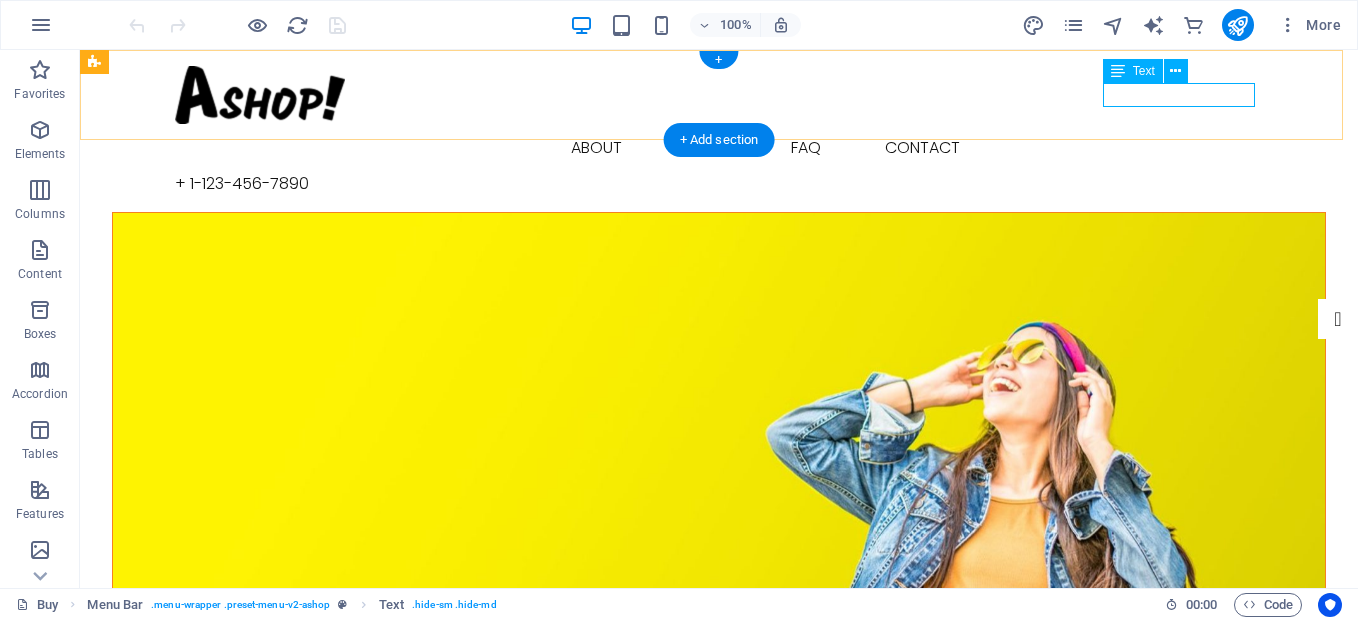 click on "+ 1-123-456-7890" at bounding box center [719, 184] 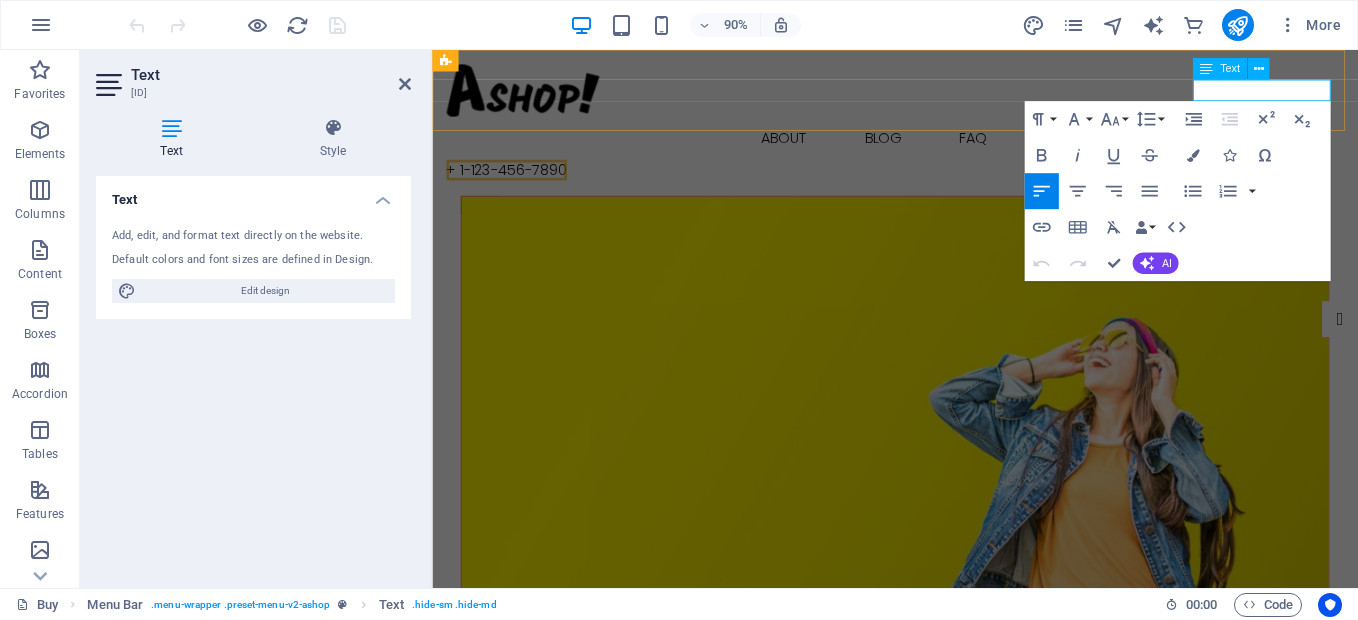 click on "+ 1-123-456-7890" at bounding box center [515, 183] 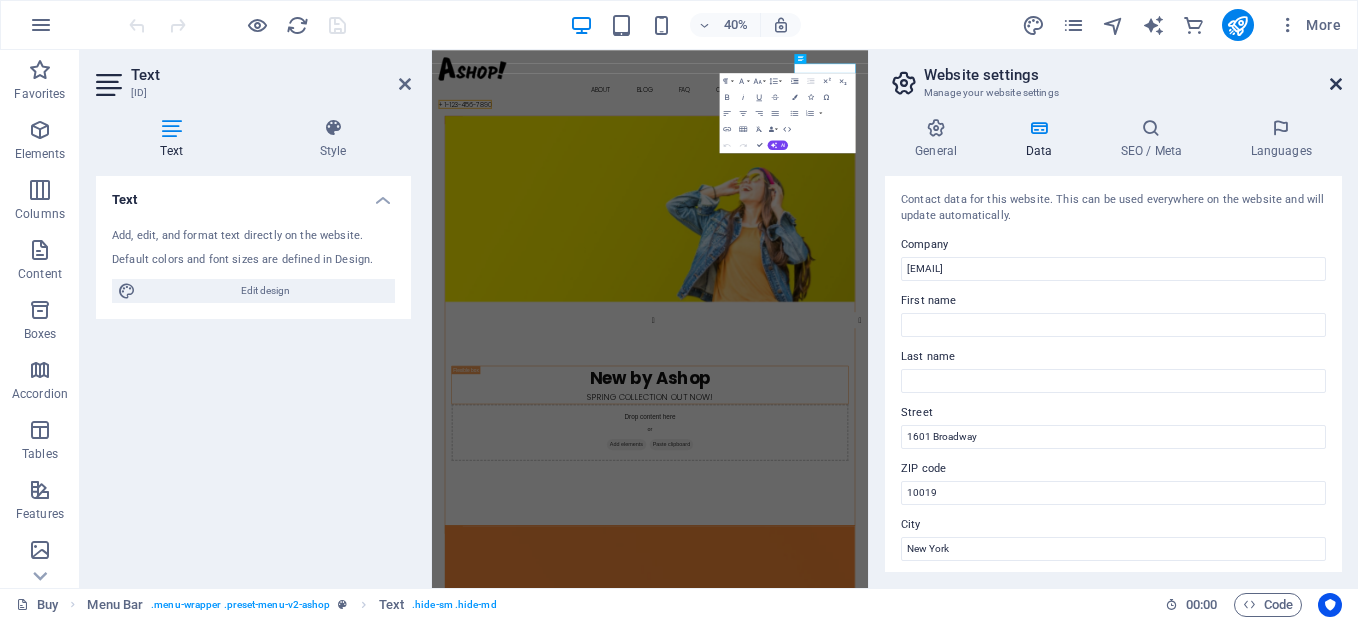 click at bounding box center (1336, 84) 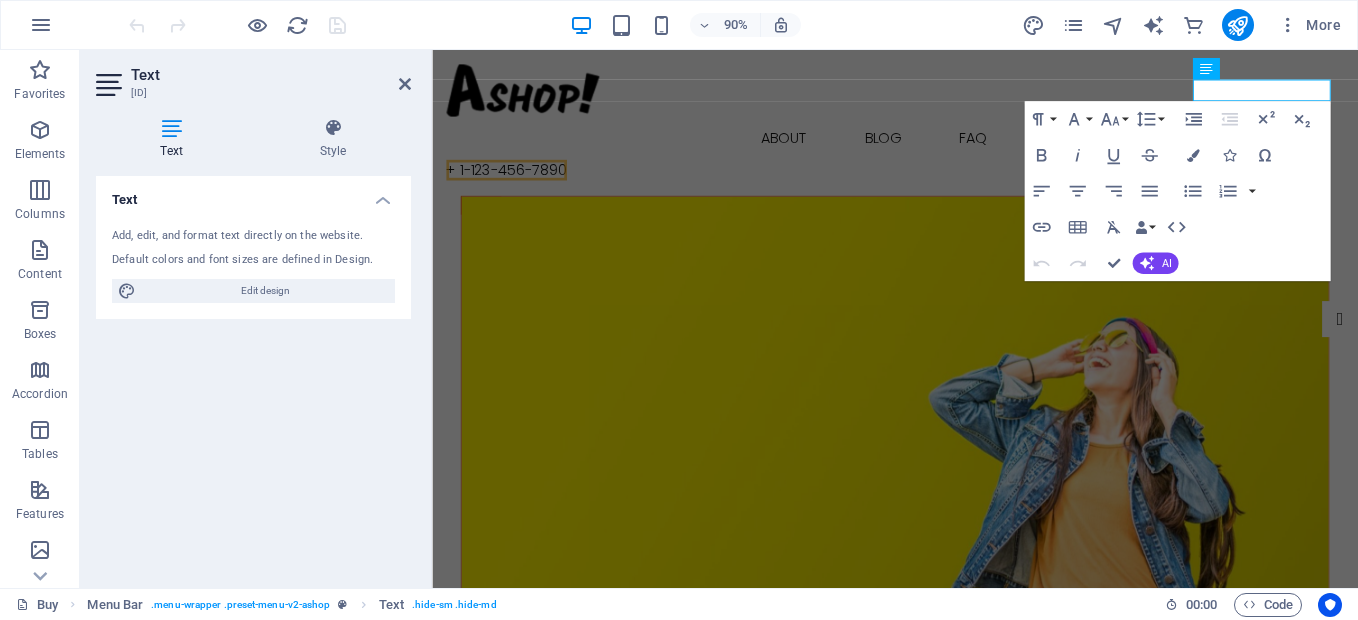 click at bounding box center (171, 128) 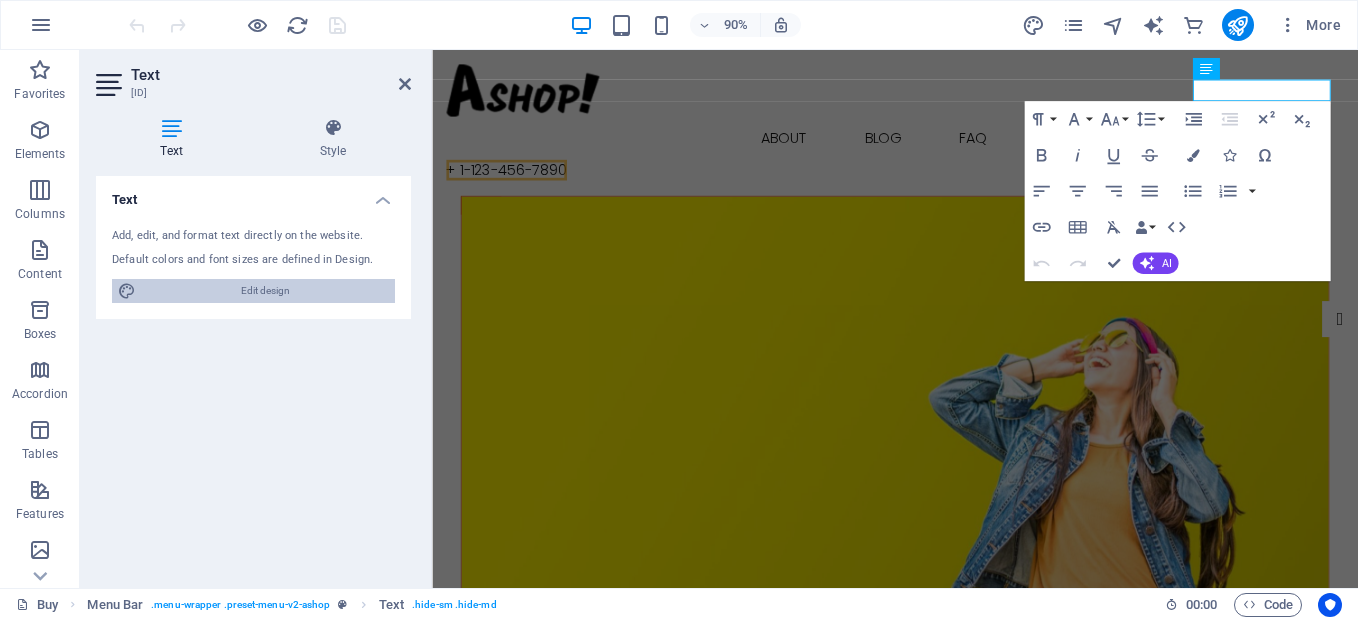 click on "Edit design" at bounding box center [265, 291] 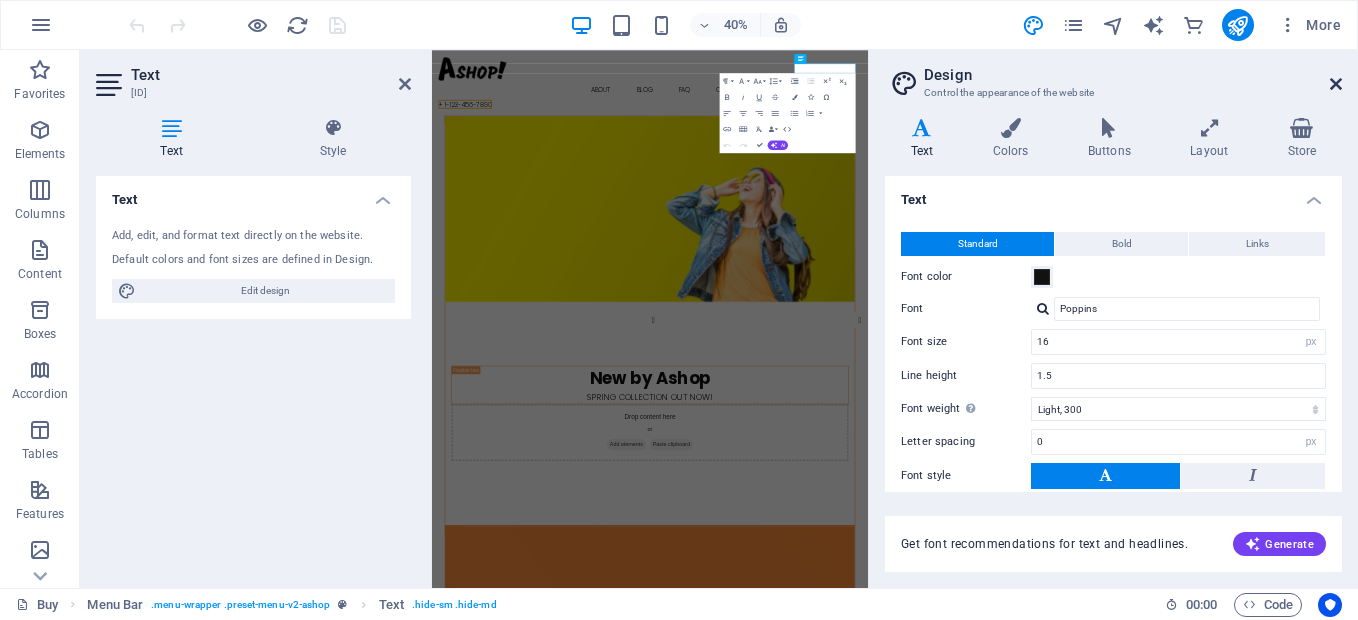 click at bounding box center [1336, 84] 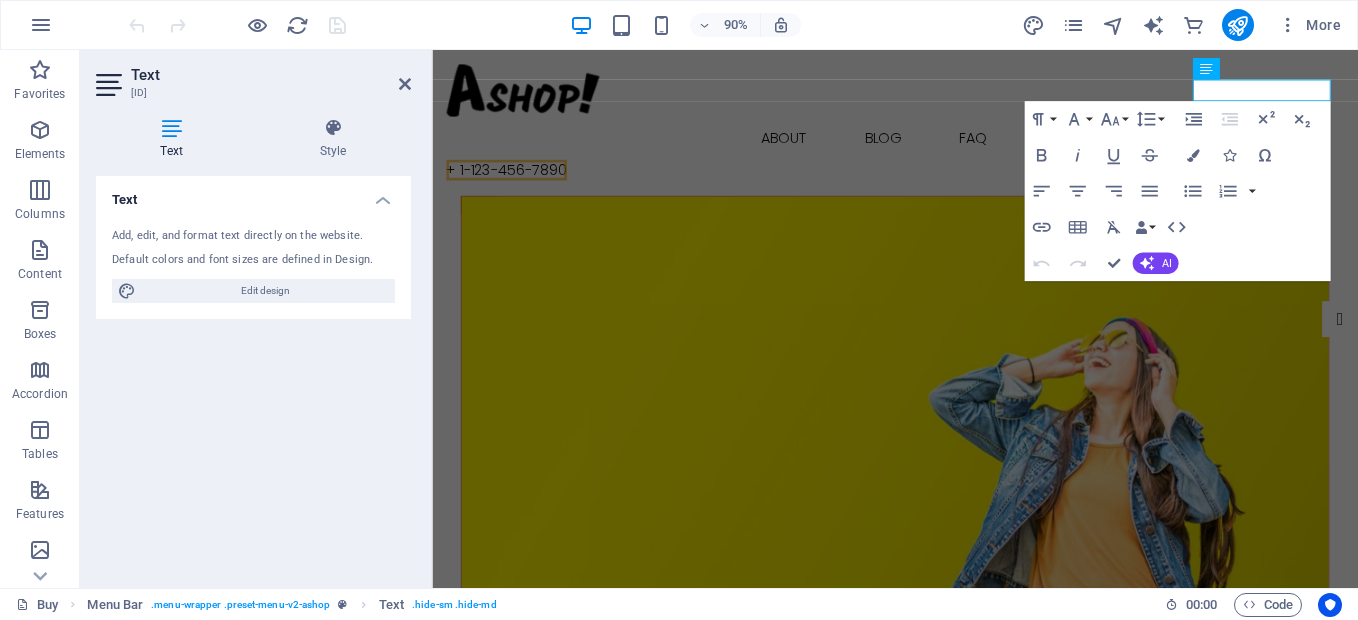 click on "[ID]" at bounding box center (251, 93) 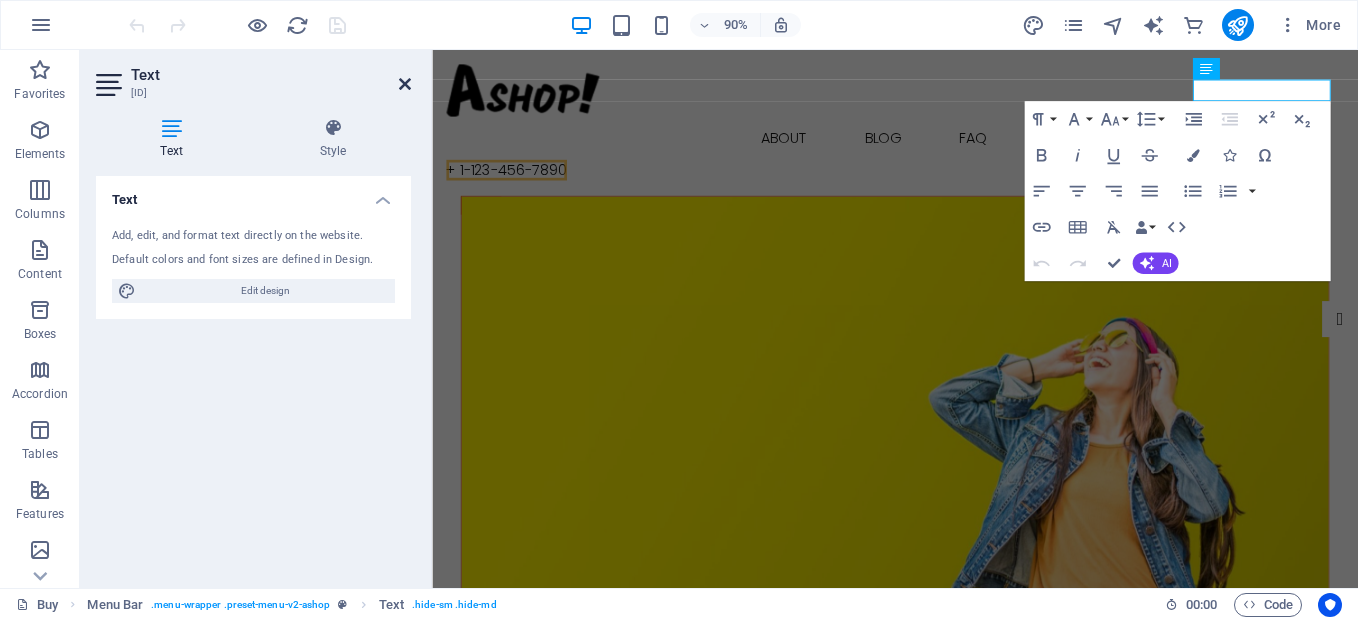click at bounding box center (405, 84) 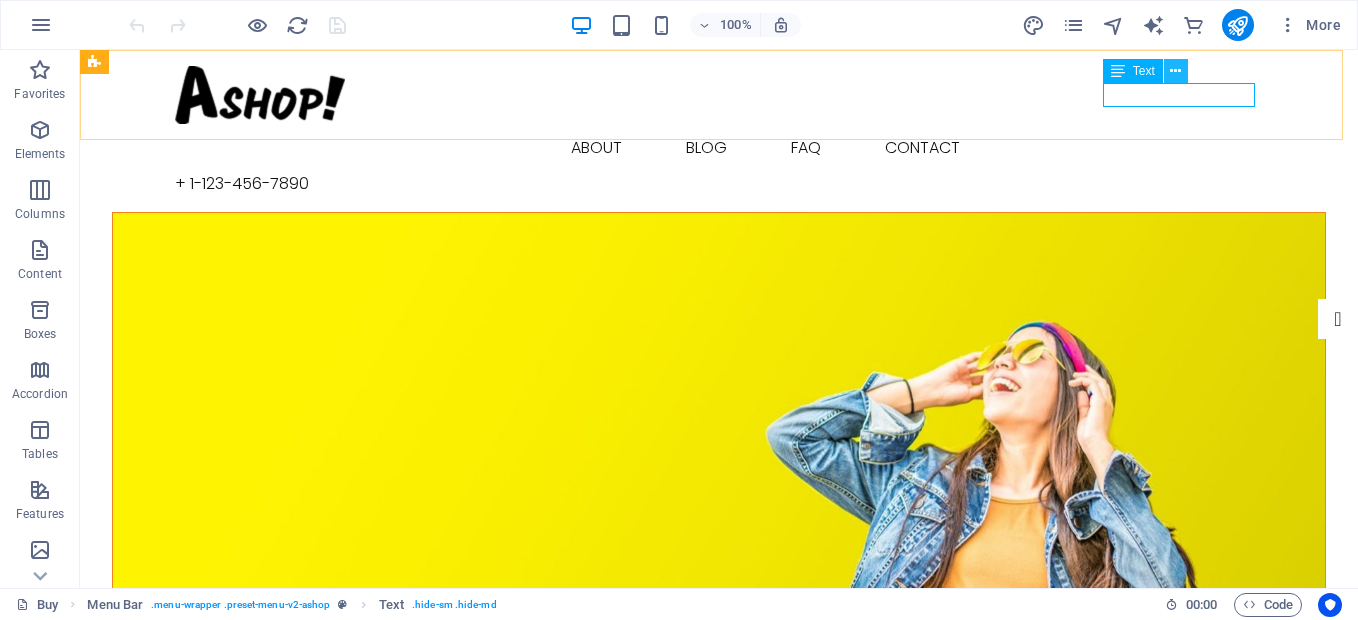 click at bounding box center [1175, 71] 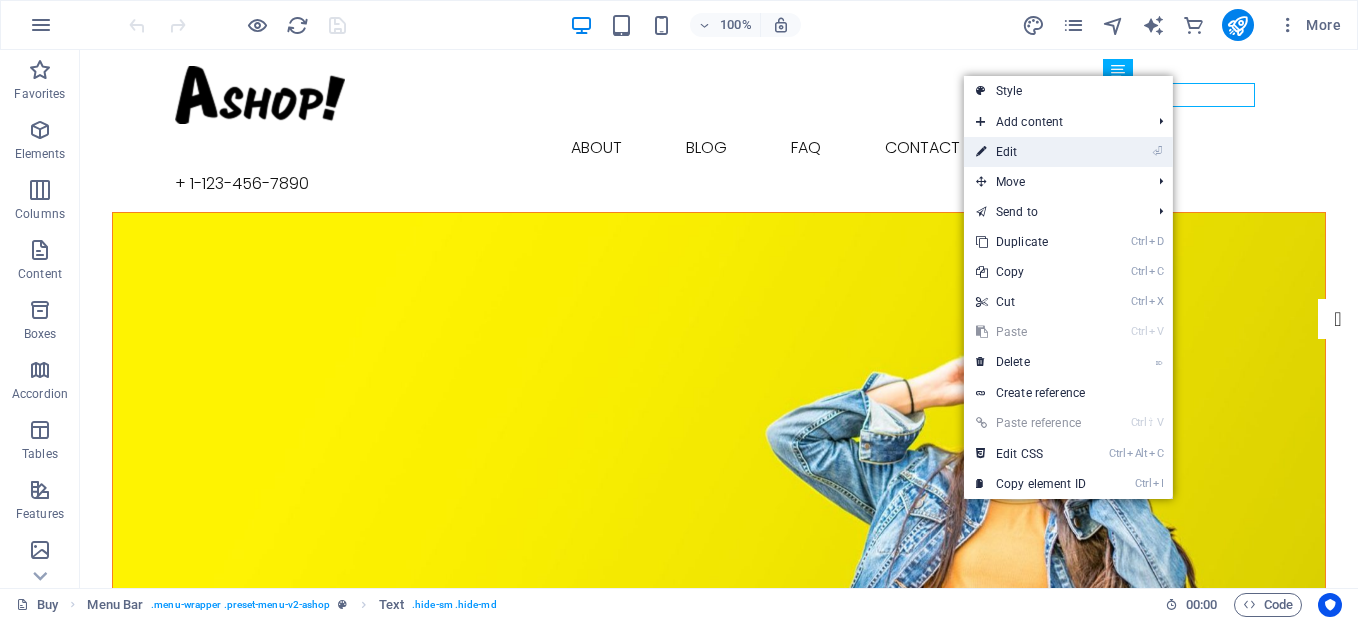 click on "⏎  Edit" at bounding box center [1068, 152] 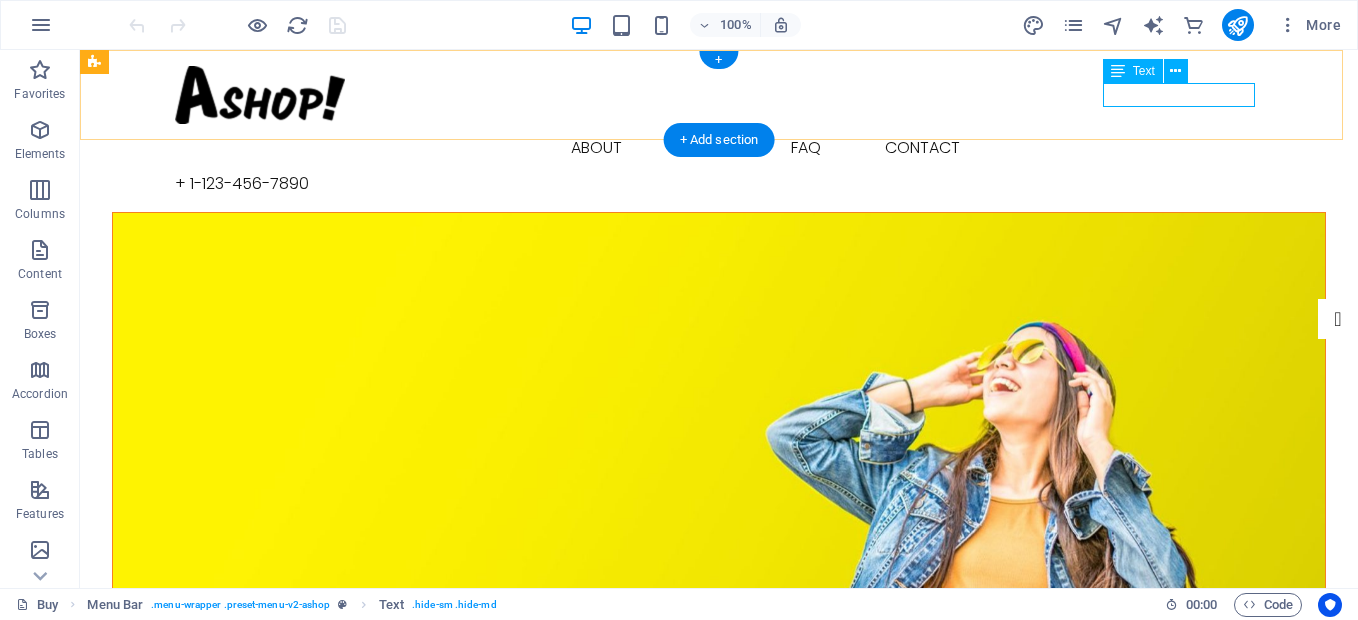 click on "+ 1-123-456-7890" at bounding box center (719, 184) 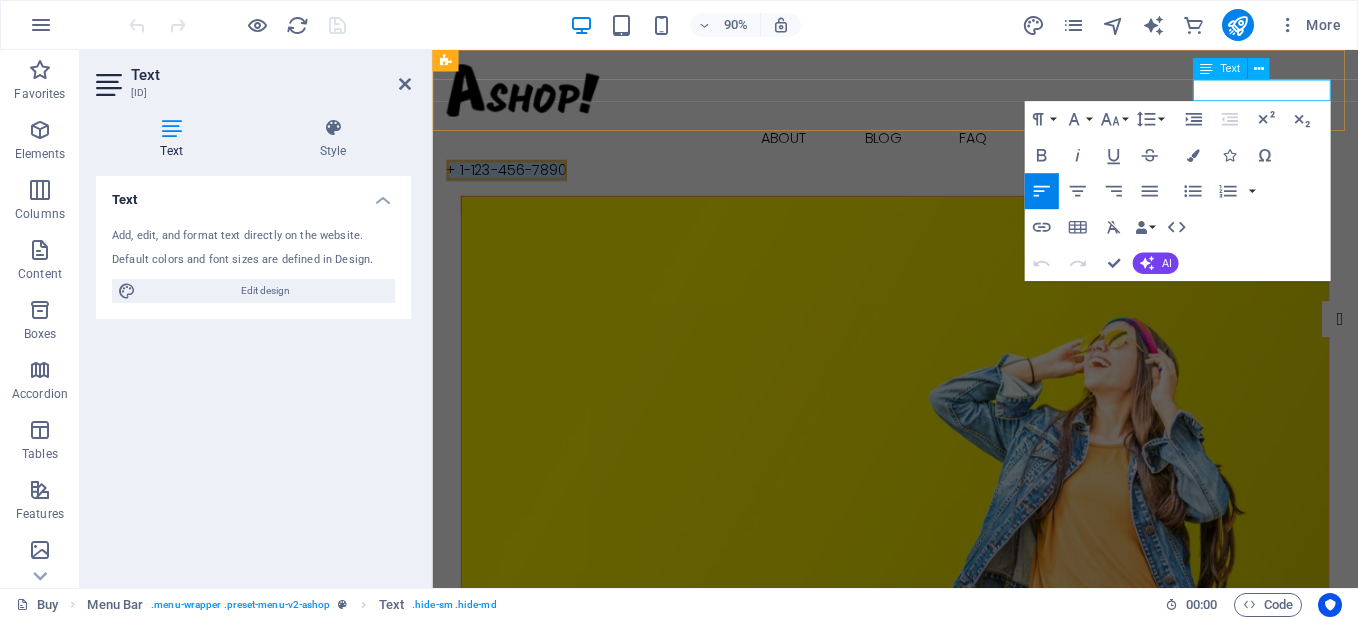 click on "+ 1-123-456-7890" at bounding box center [515, 183] 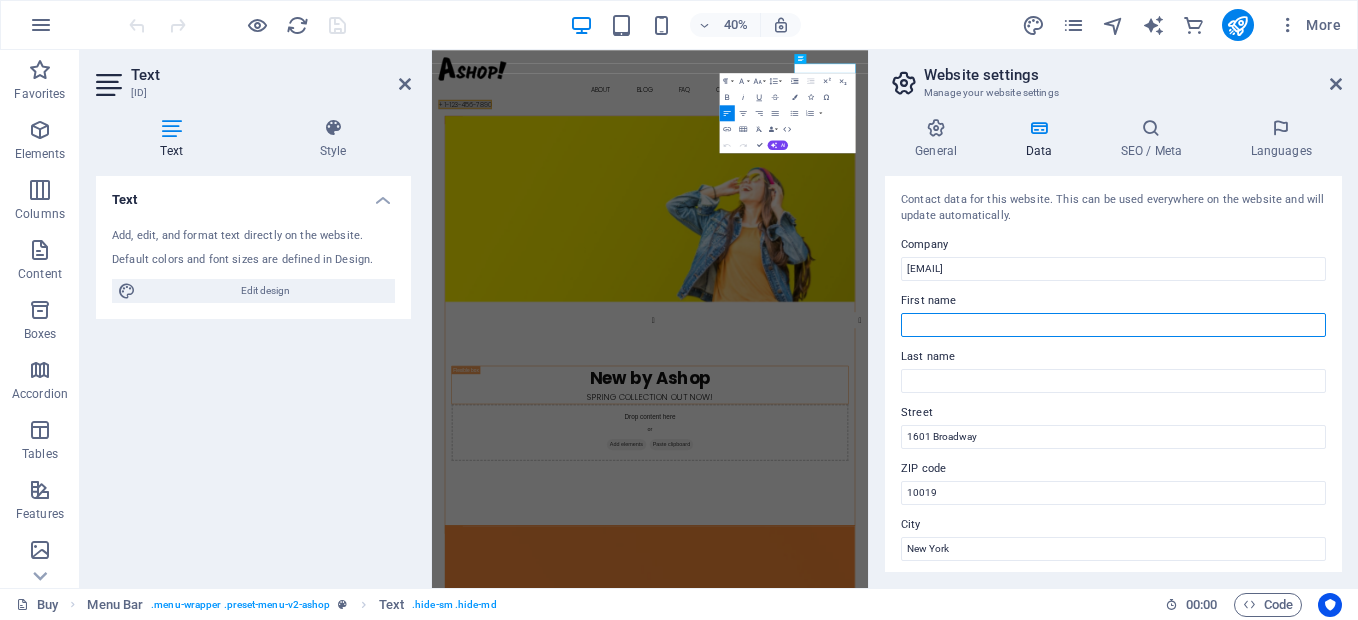 click on "First name" at bounding box center [1113, 325] 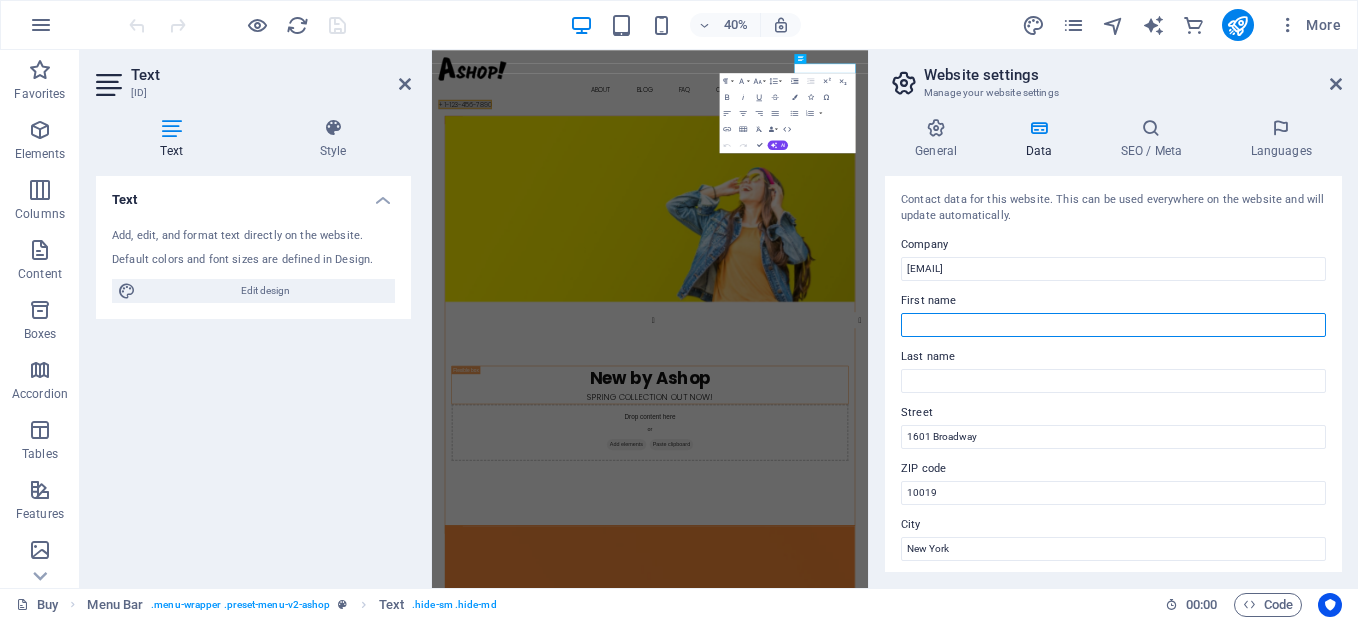 type on "[LAST]" 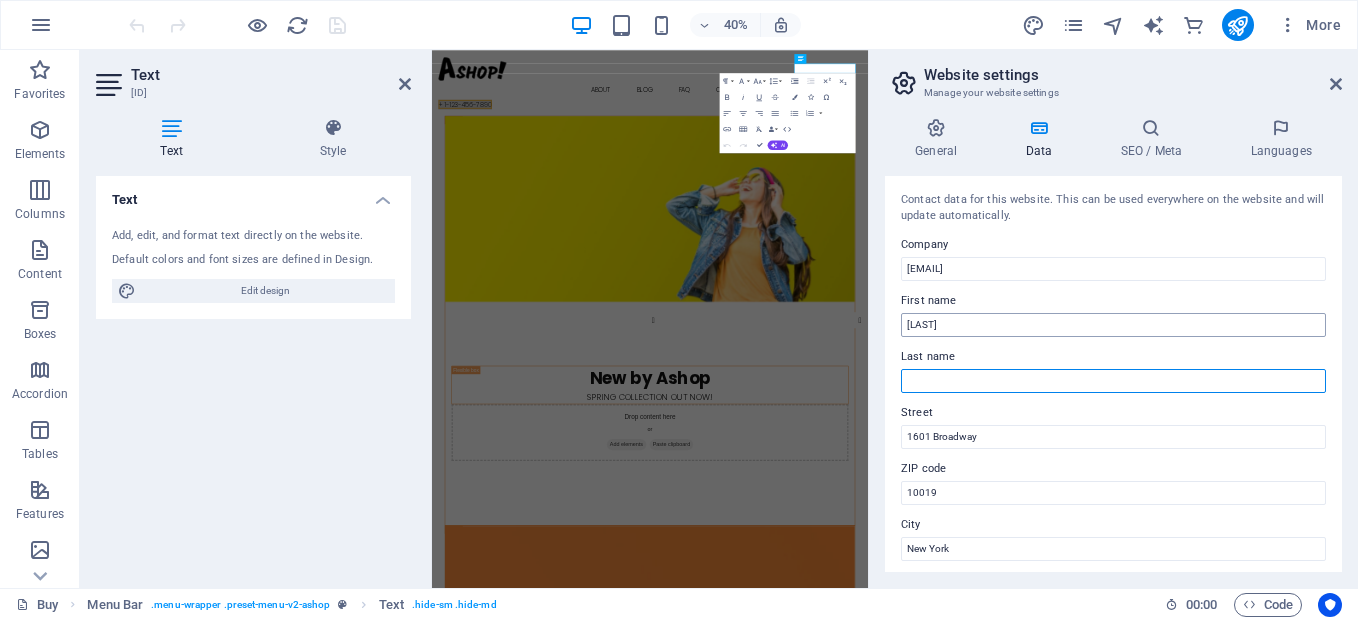 type on "[LAST]" 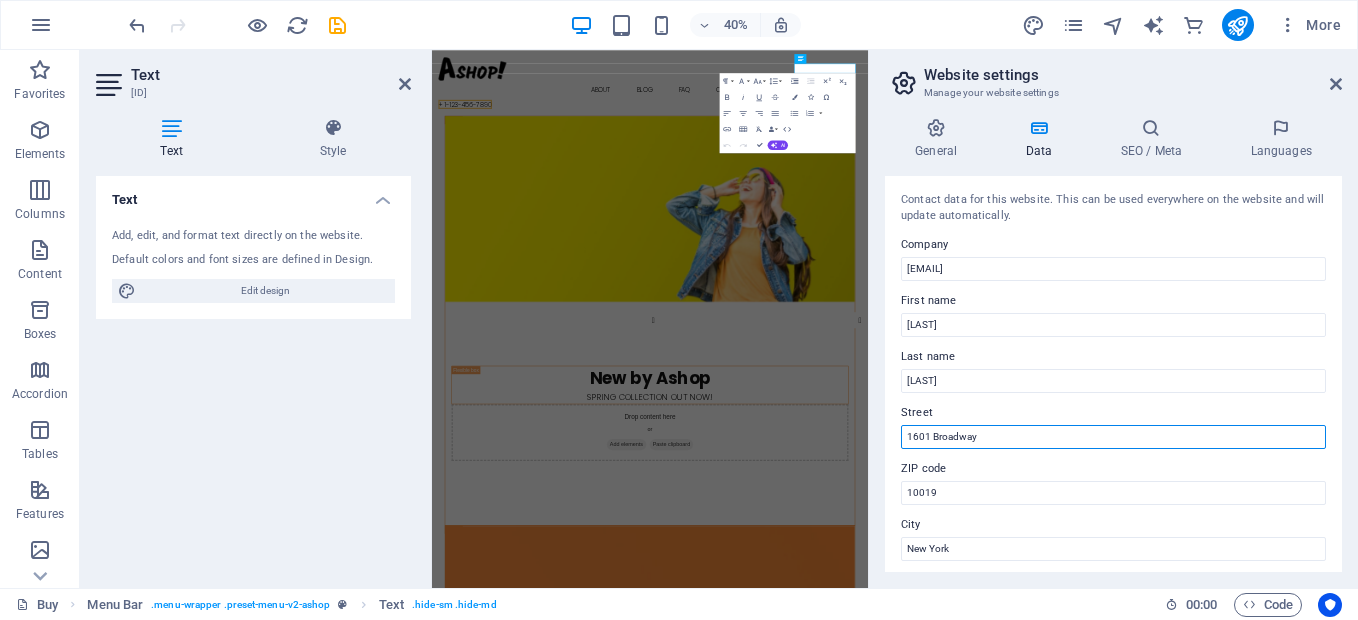 click on "1601 Broadway" at bounding box center [1113, 437] 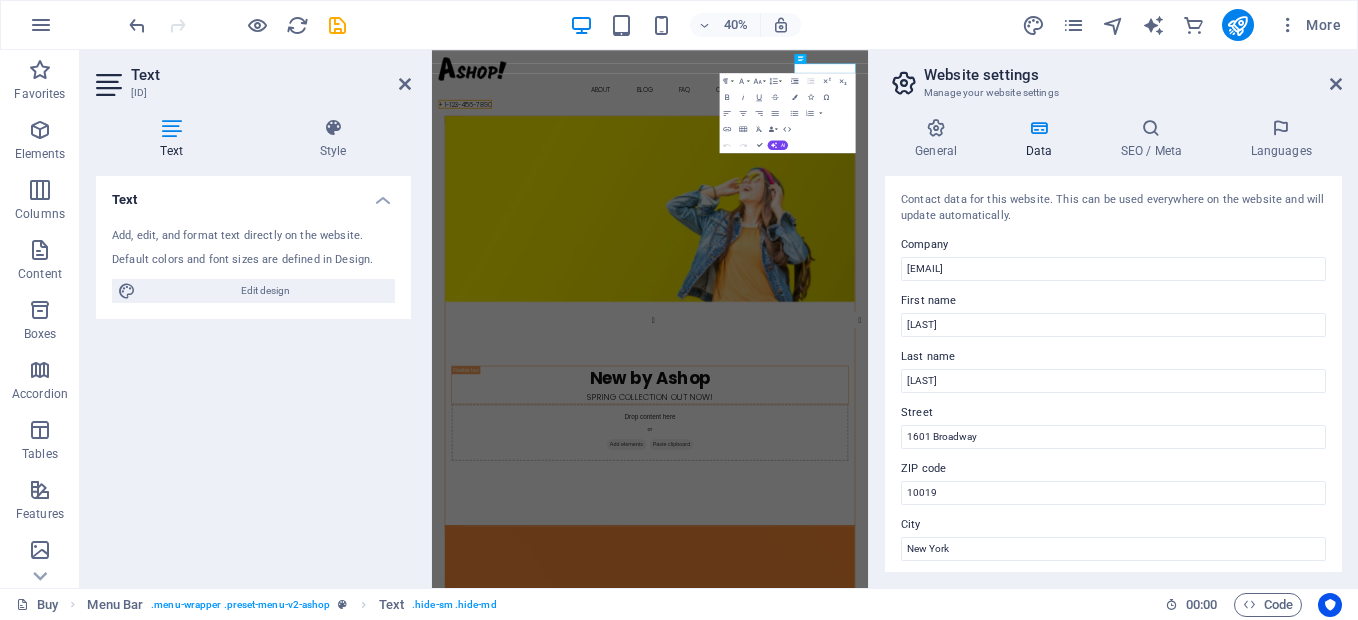 drag, startPoint x: 1342, startPoint y: 280, endPoint x: 1340, endPoint y: 335, distance: 55.03635 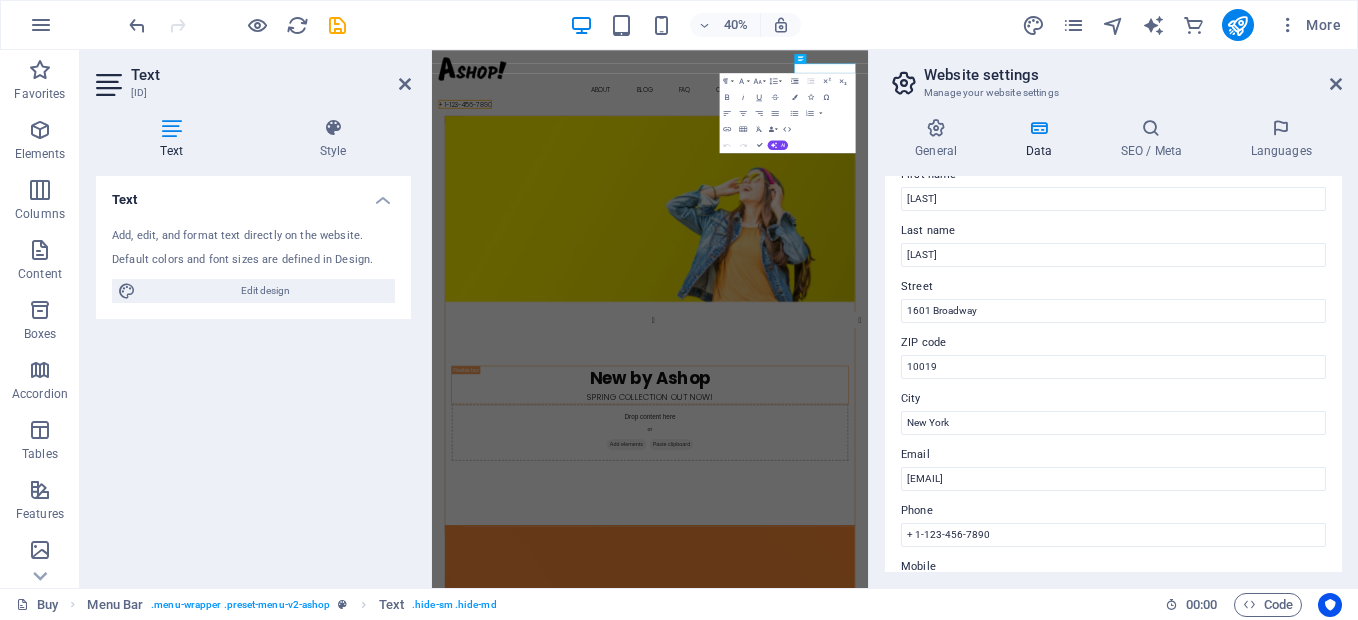scroll, scrollTop: 114, scrollLeft: 0, axis: vertical 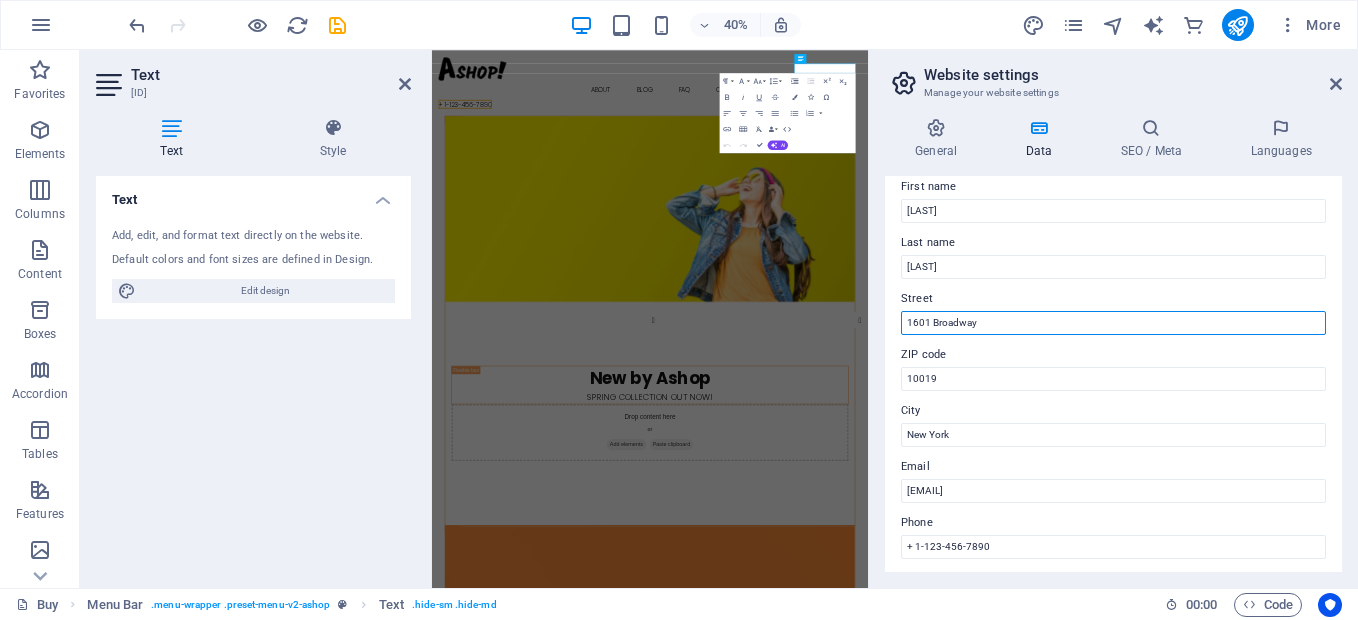 click on "1601 Broadway" at bounding box center (1113, 323) 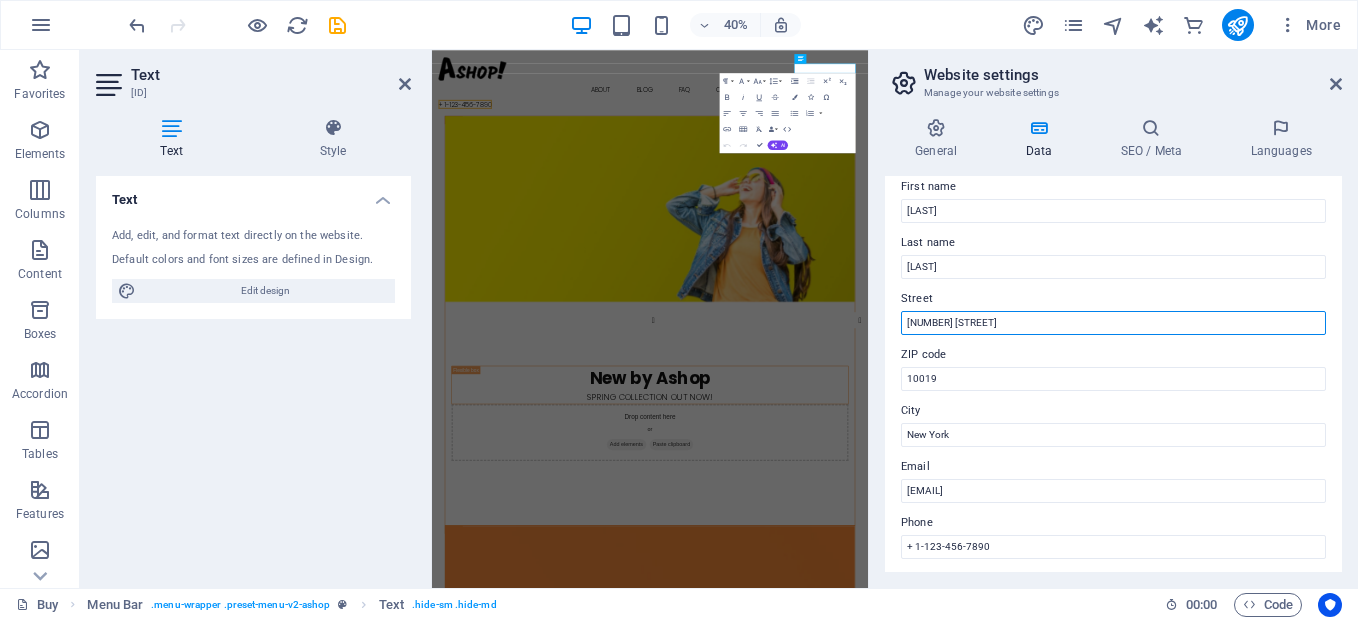 click on "[NUMBER] [STREET]" at bounding box center [1113, 323] 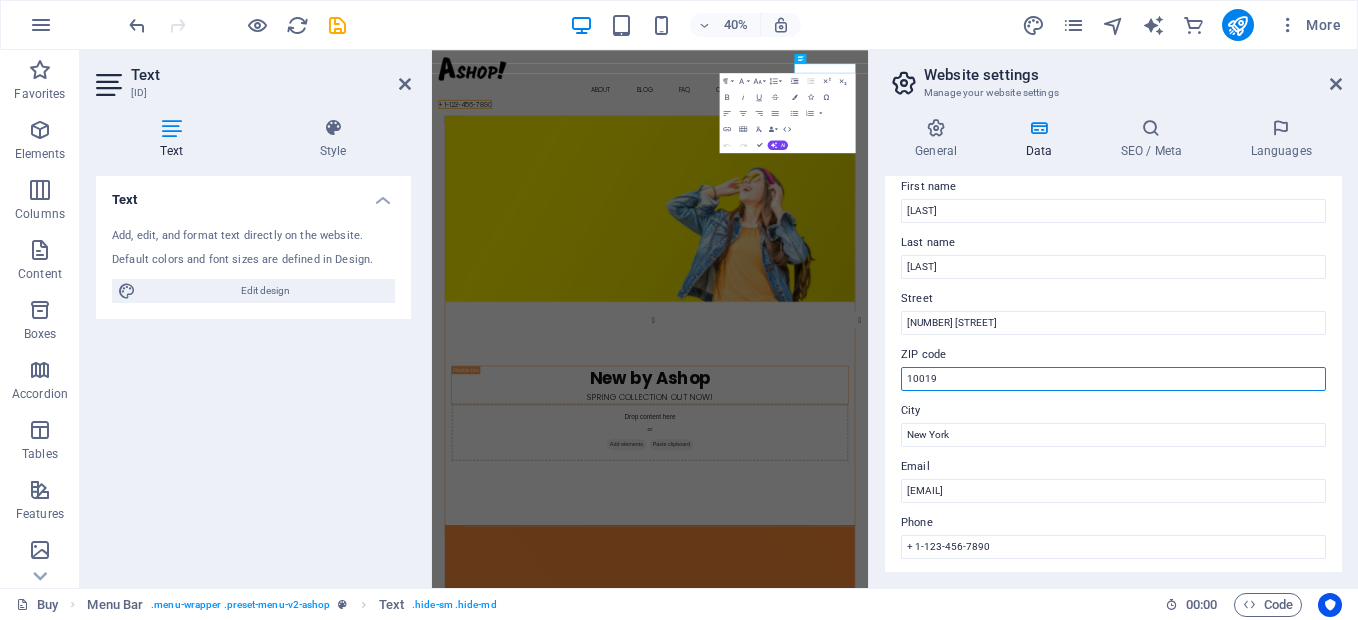 click on "10019" at bounding box center (1113, 379) 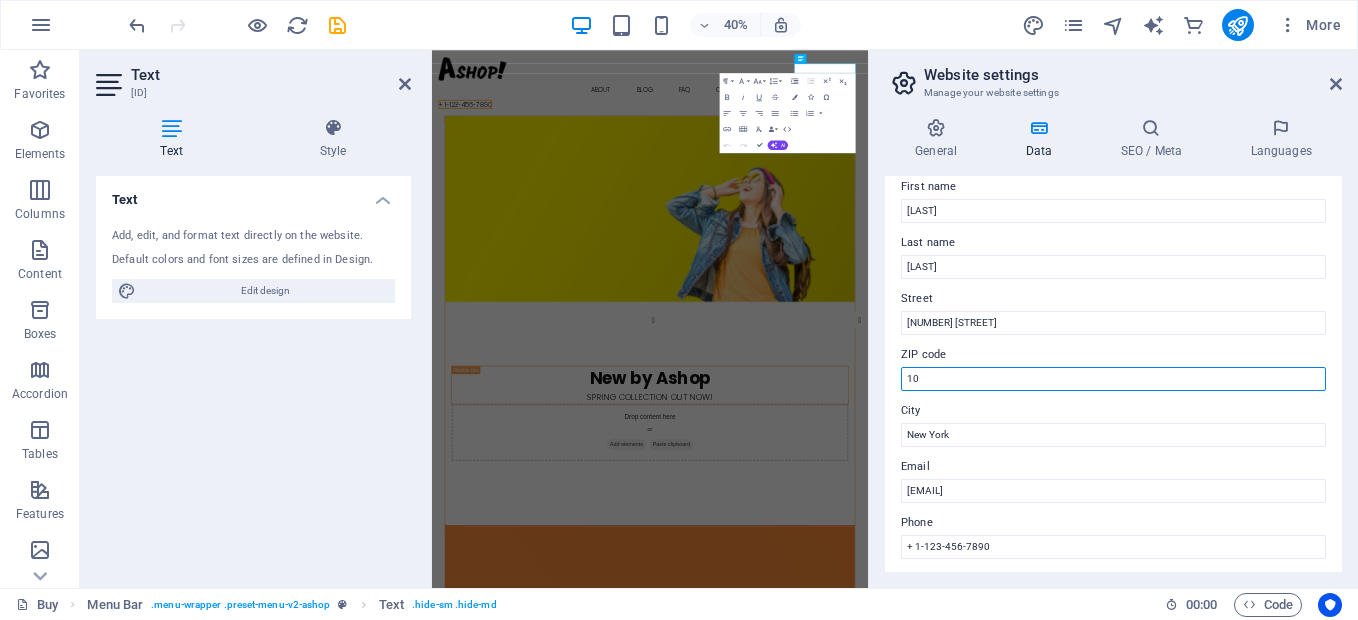 type on "1" 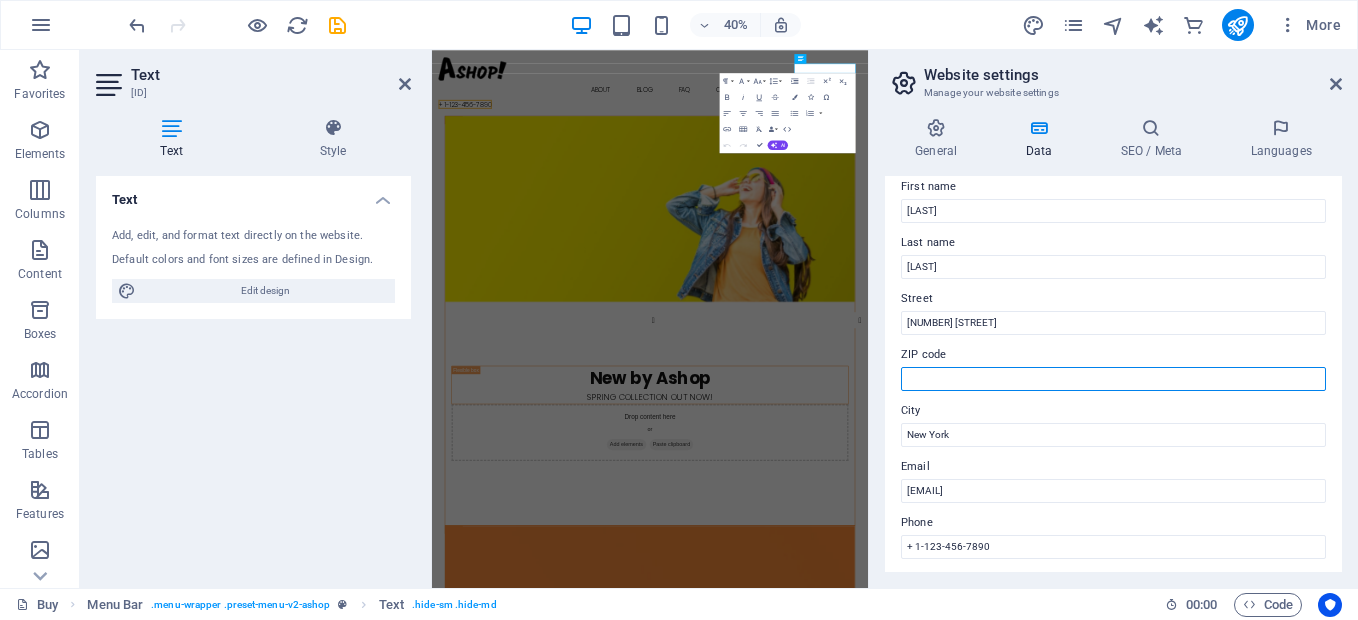 type 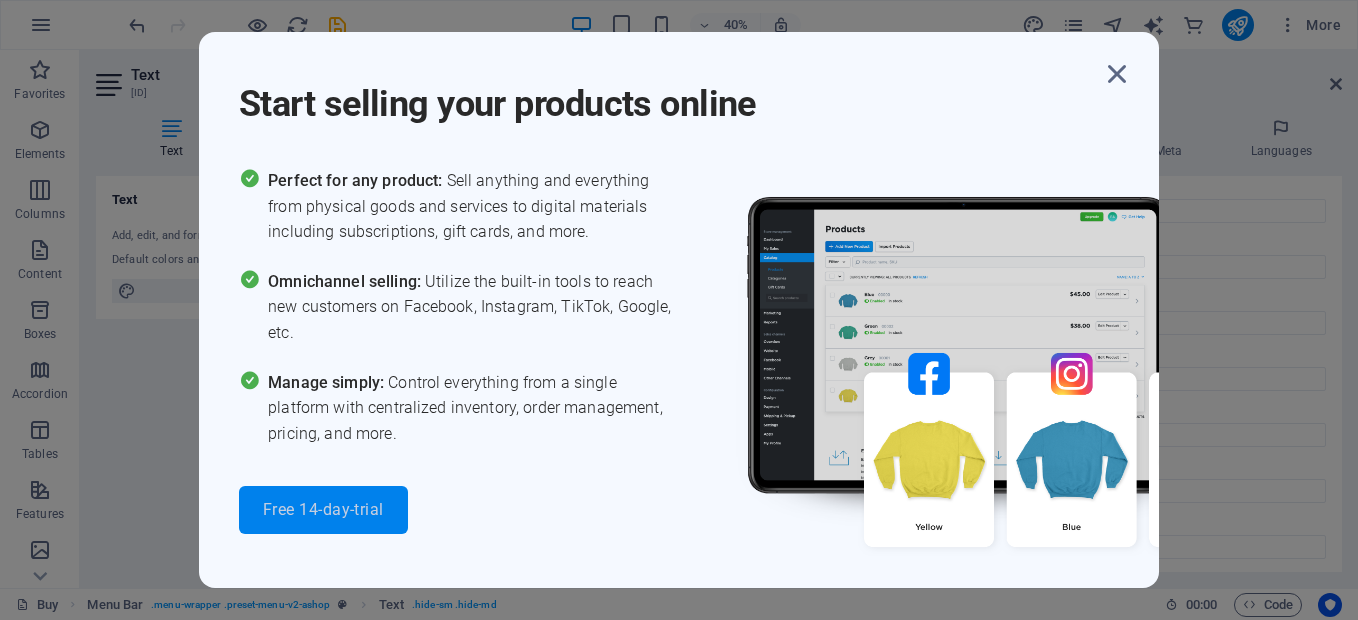 click on "Free 14-day-trial" at bounding box center (323, 510) 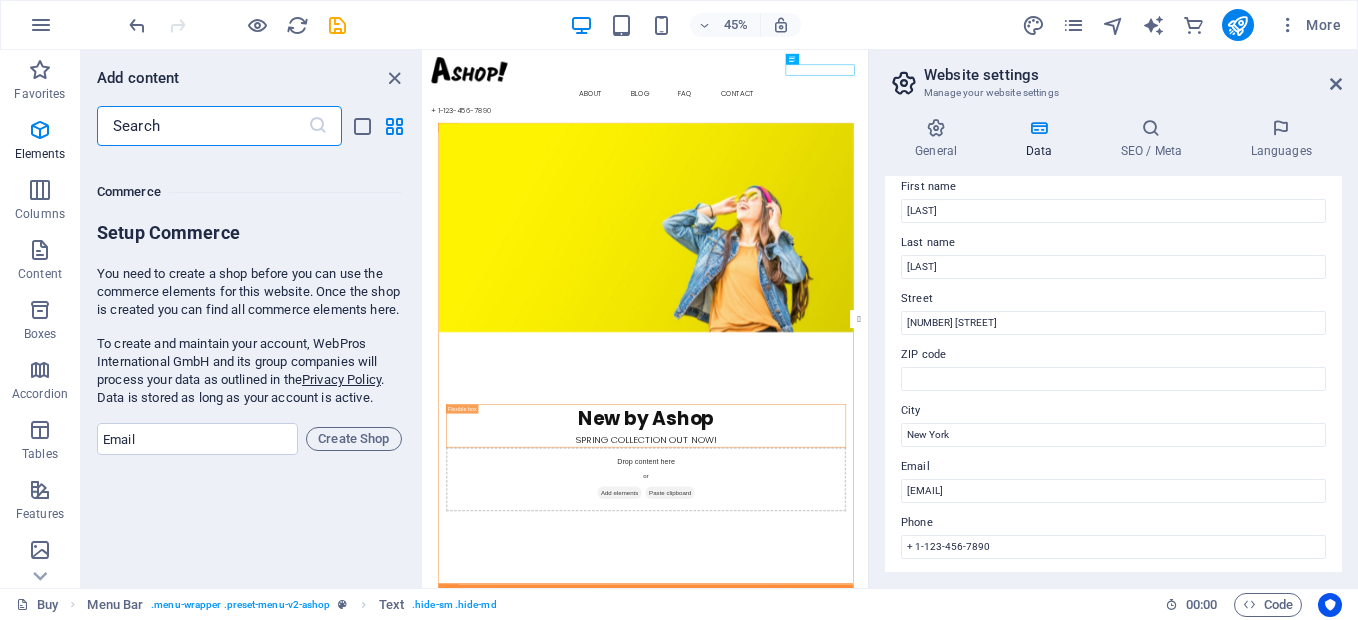 scroll, scrollTop: 19271, scrollLeft: 0, axis: vertical 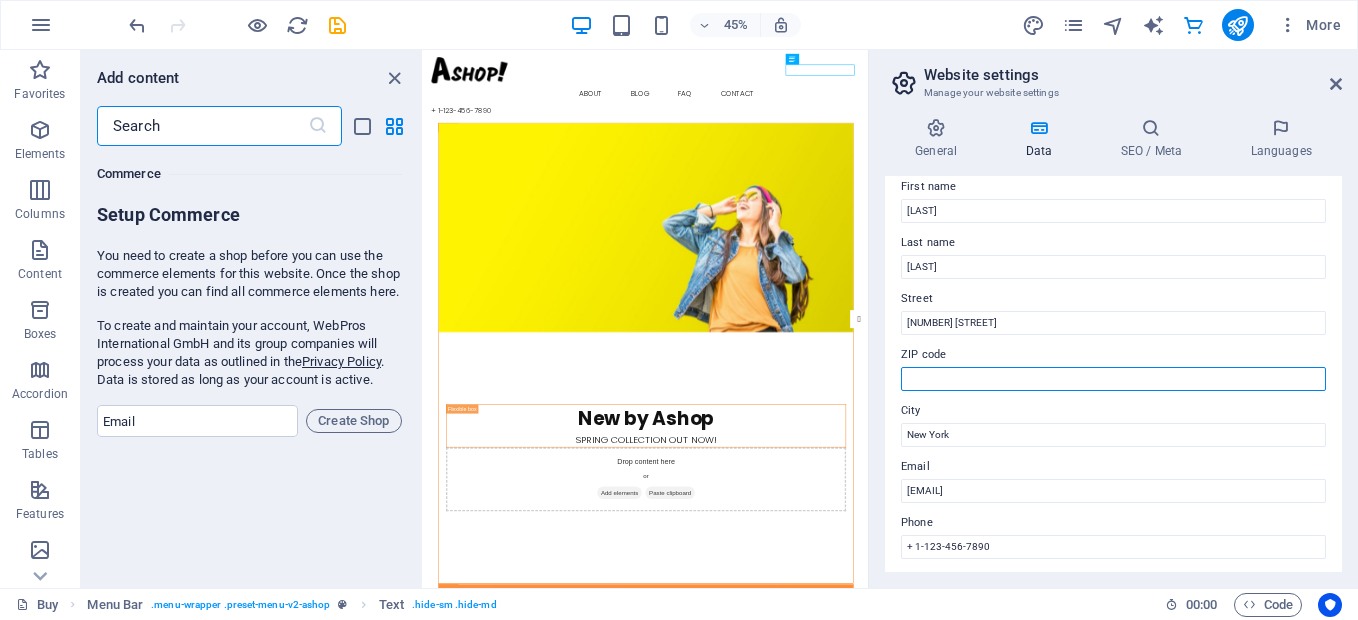 click on "ZIP code" at bounding box center [1113, 379] 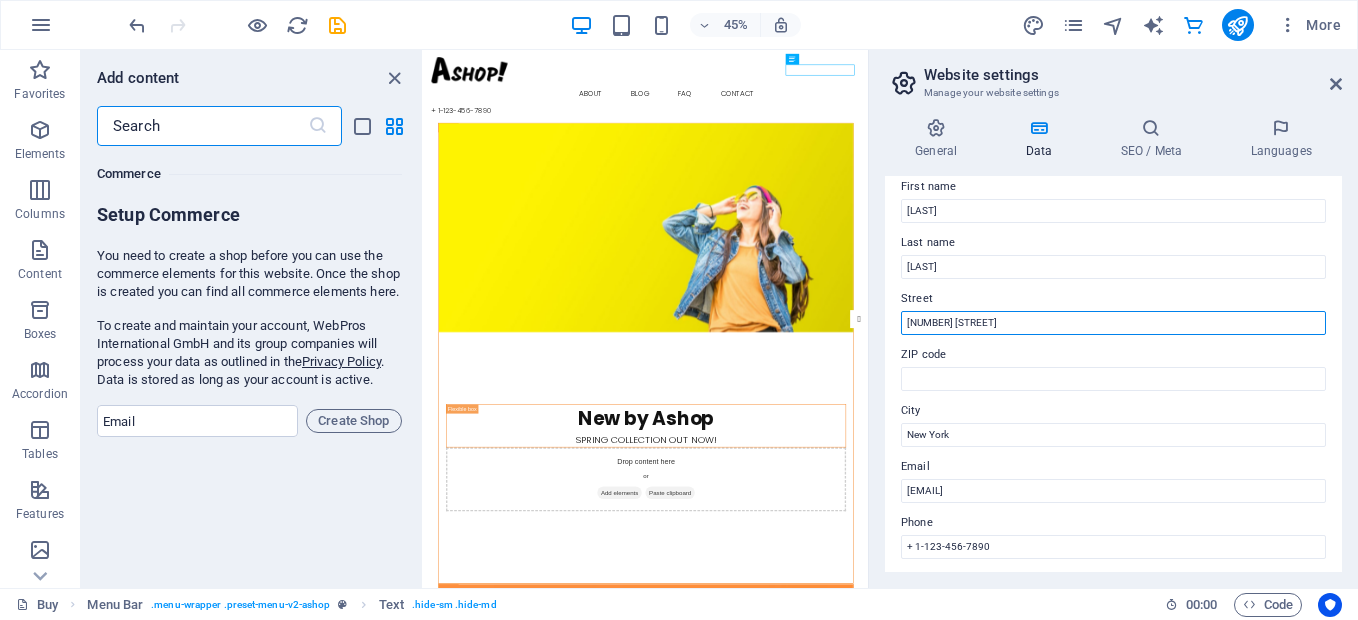 click on "[NUMBER] [STREET]" at bounding box center (1113, 323) 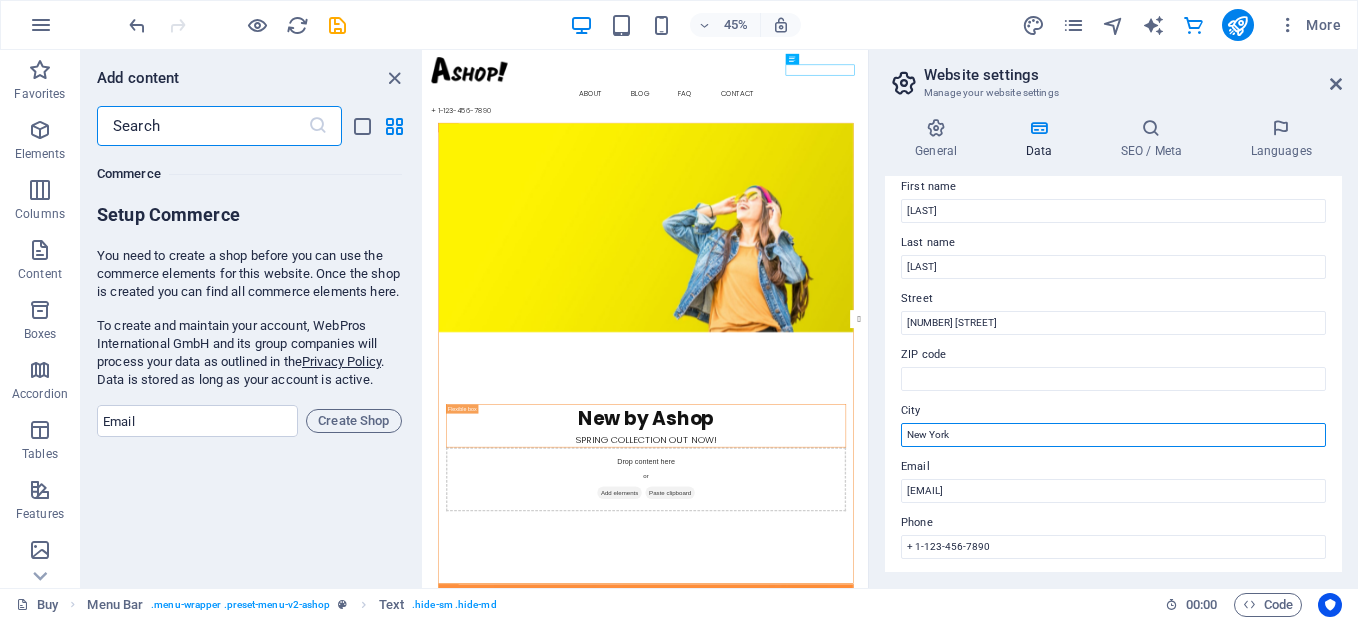 click on "New York" at bounding box center [1113, 435] 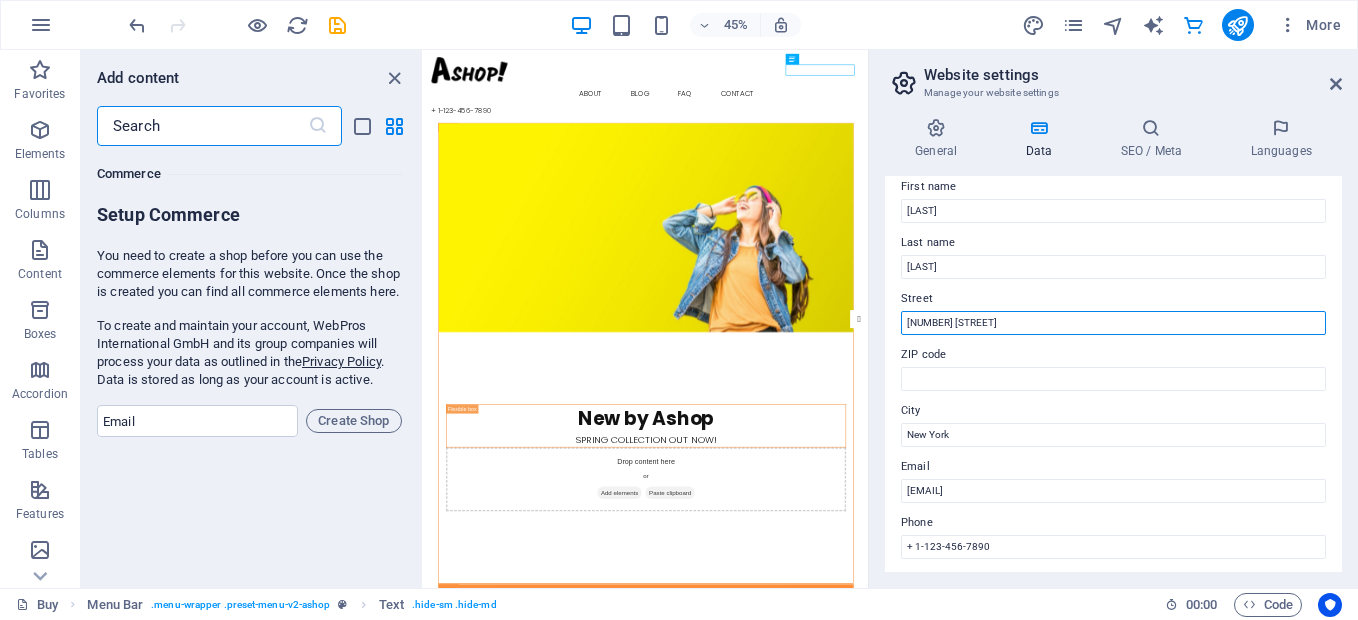 click on "[NUMBER] [STREET]" at bounding box center [1113, 323] 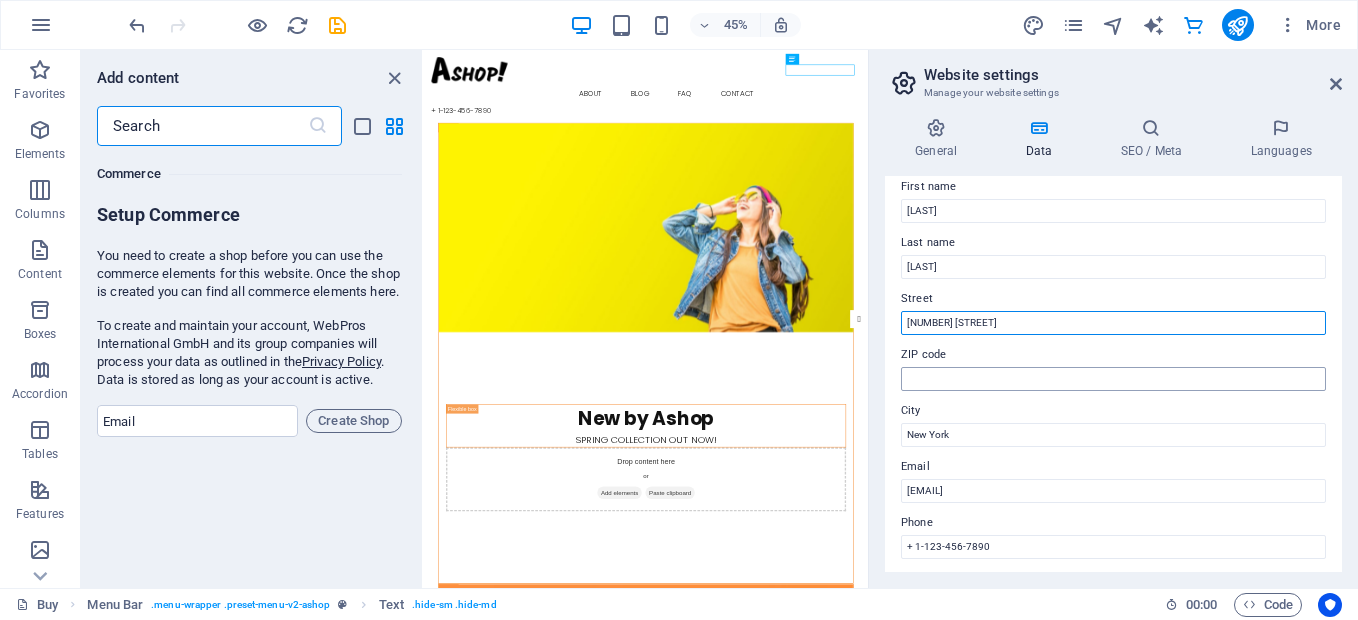 type on "[NUMBER] [STREET]" 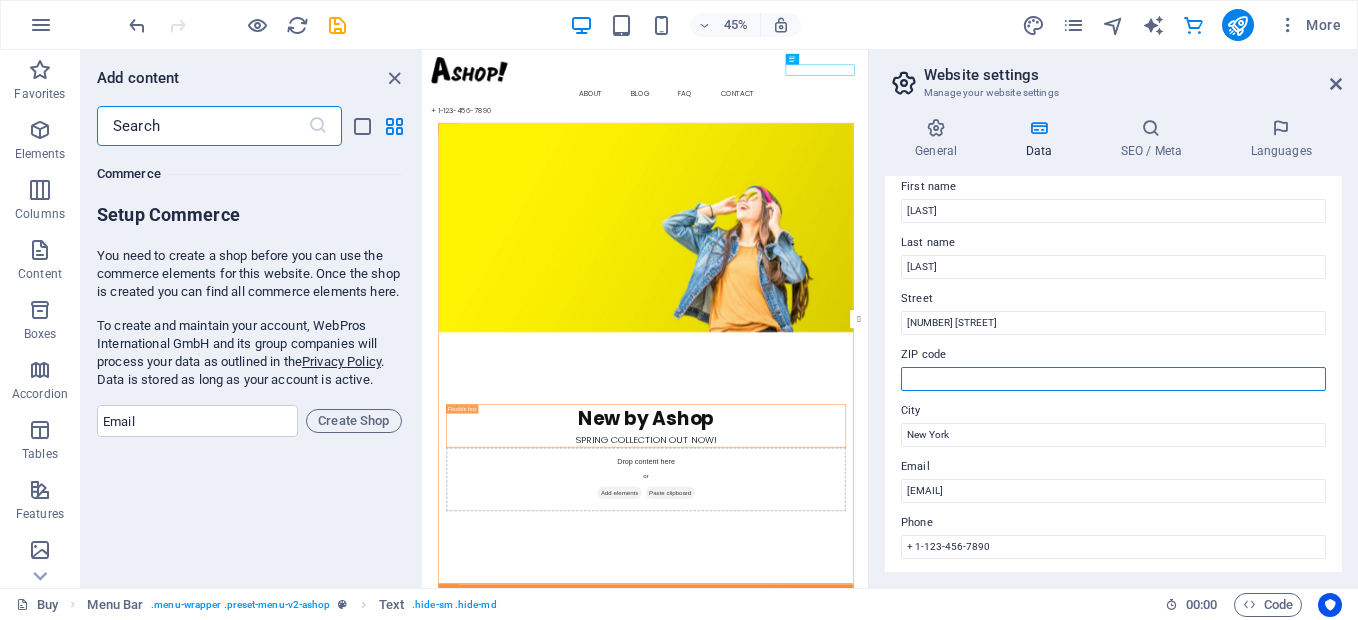 click on "ZIP code" at bounding box center (1113, 379) 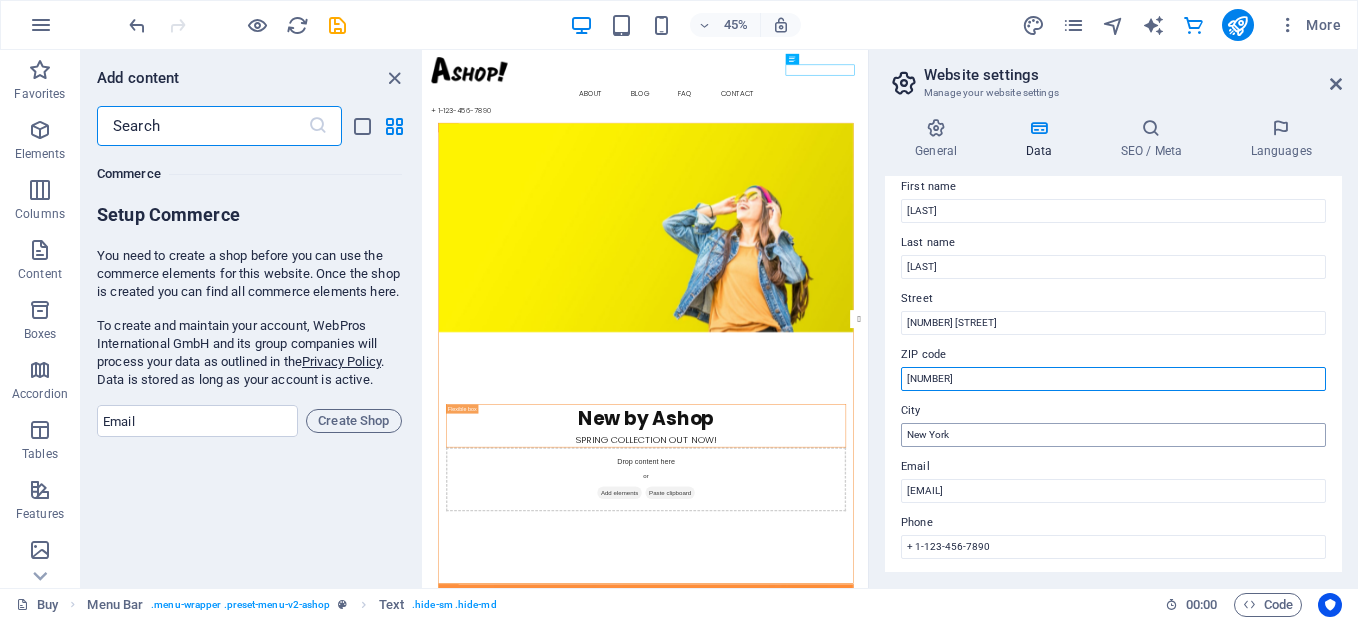 type on "[NUMBER]" 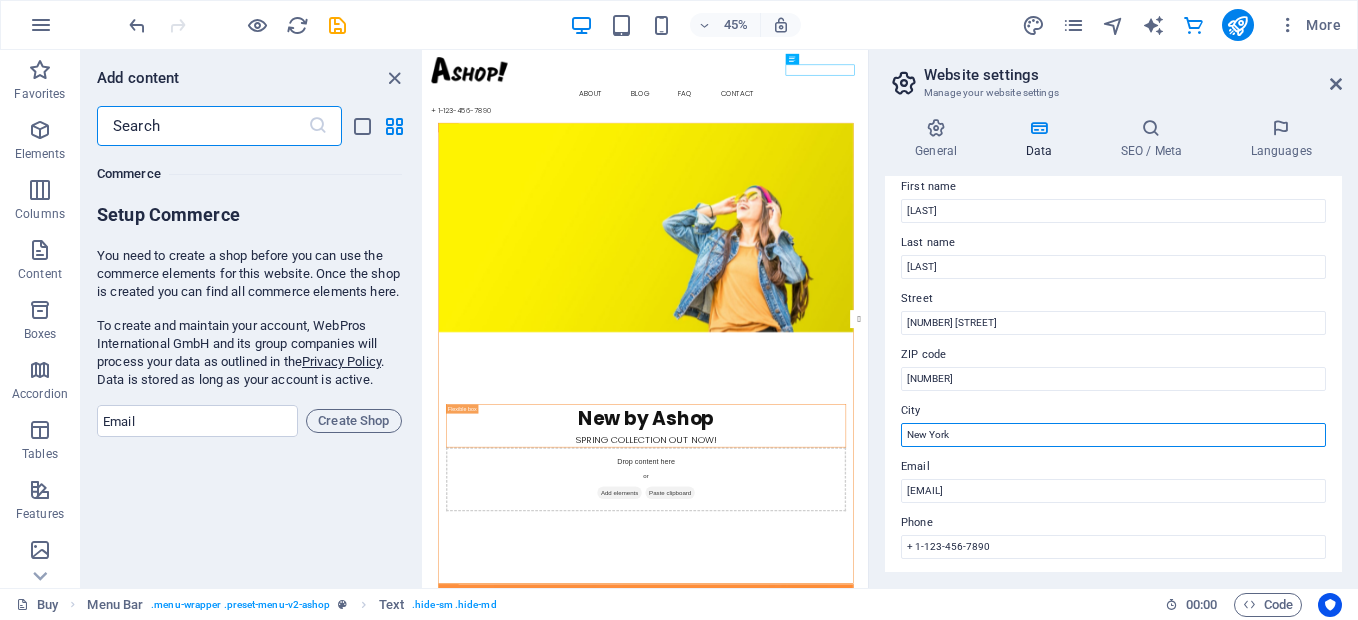 click on "New York" at bounding box center [1113, 435] 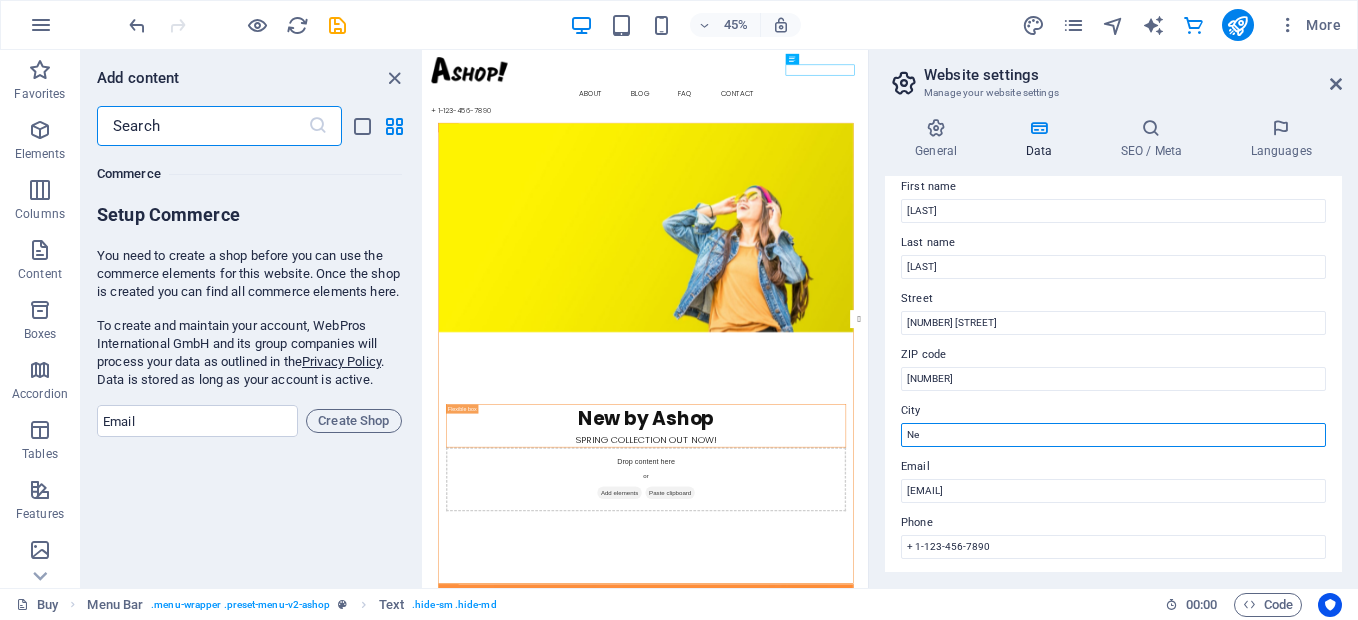 type on "N" 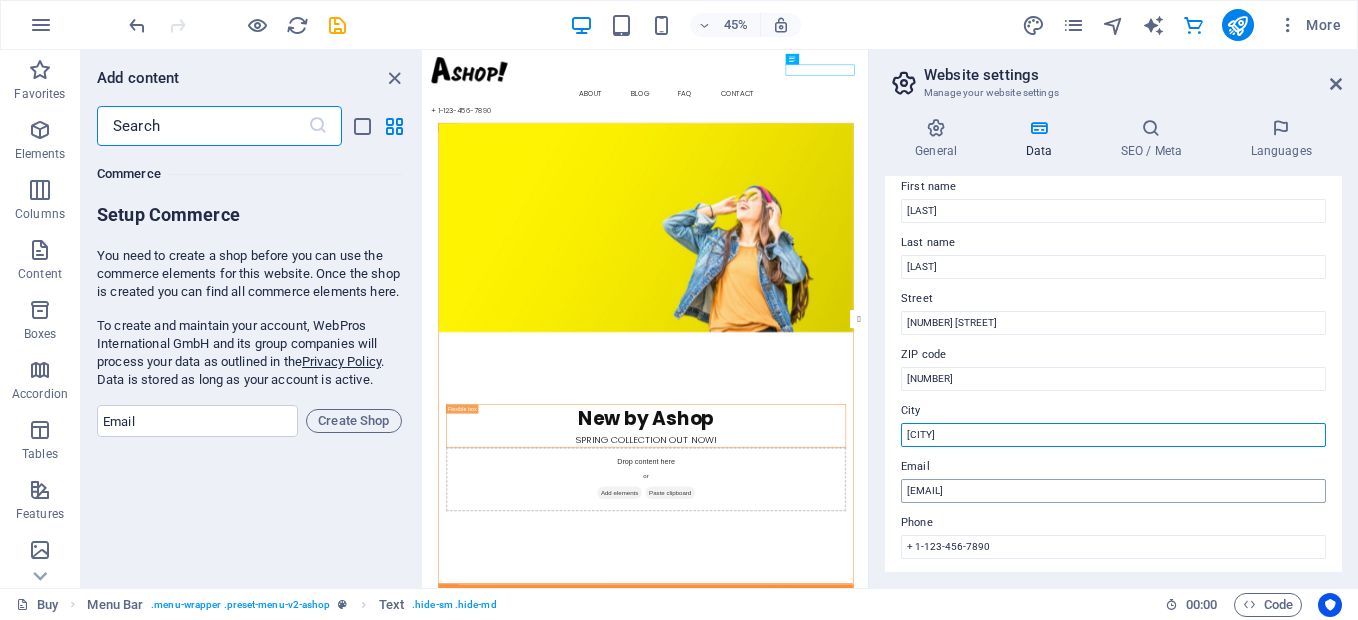 type on "[CITY]" 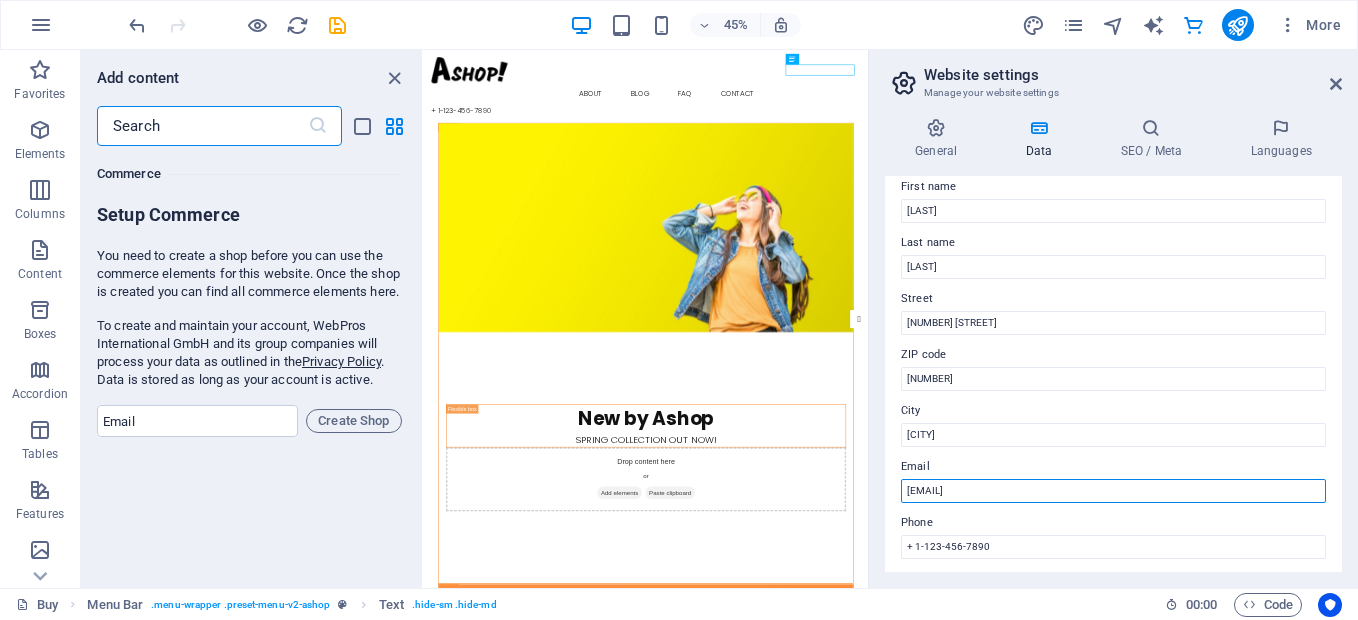 click on "[EMAIL]" at bounding box center [1113, 491] 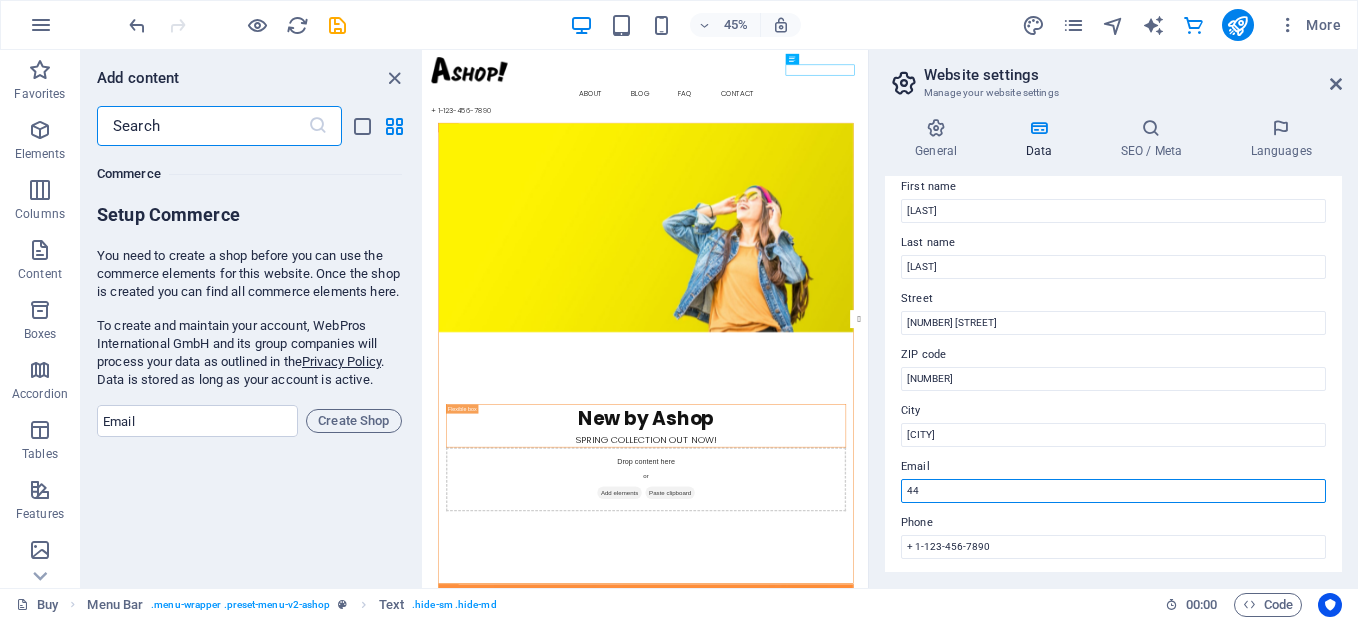 type on "4" 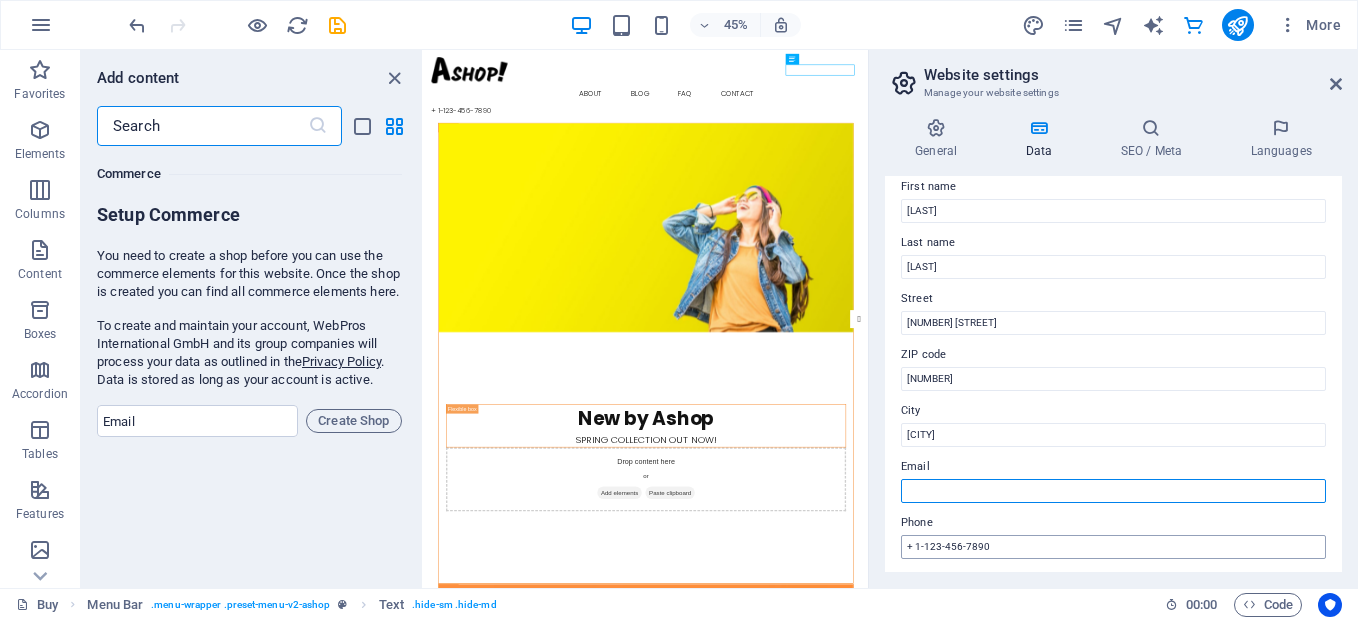 type on "H" 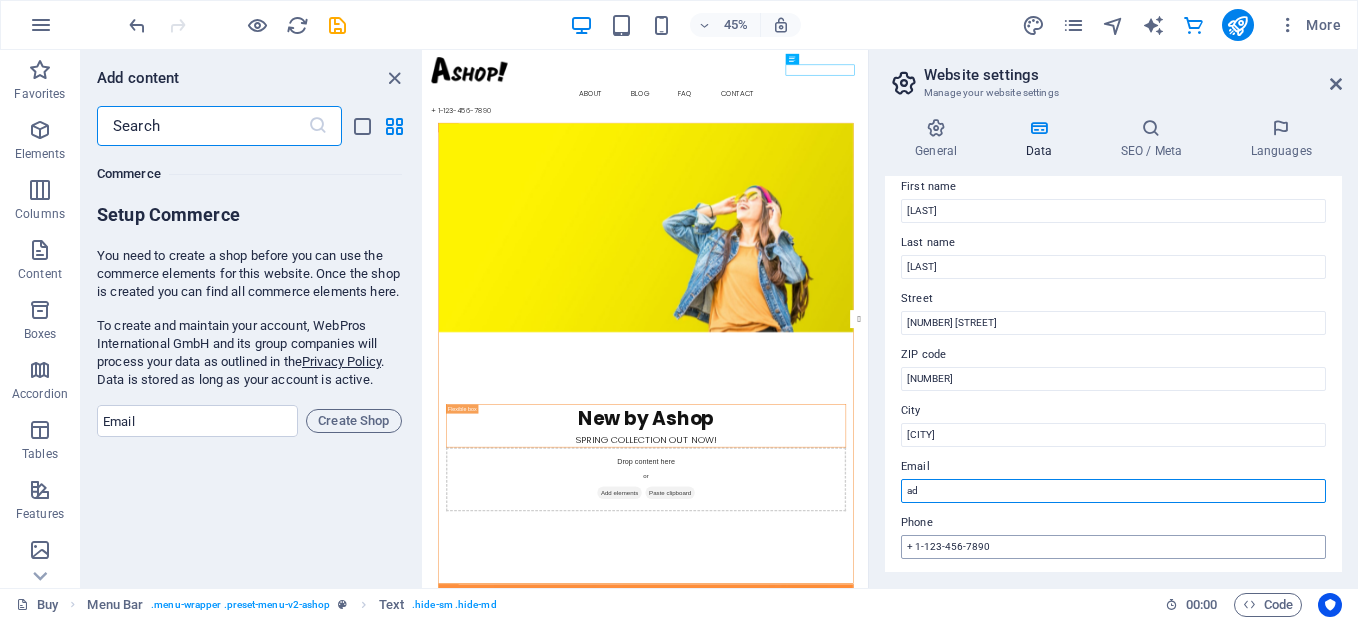 type on "a" 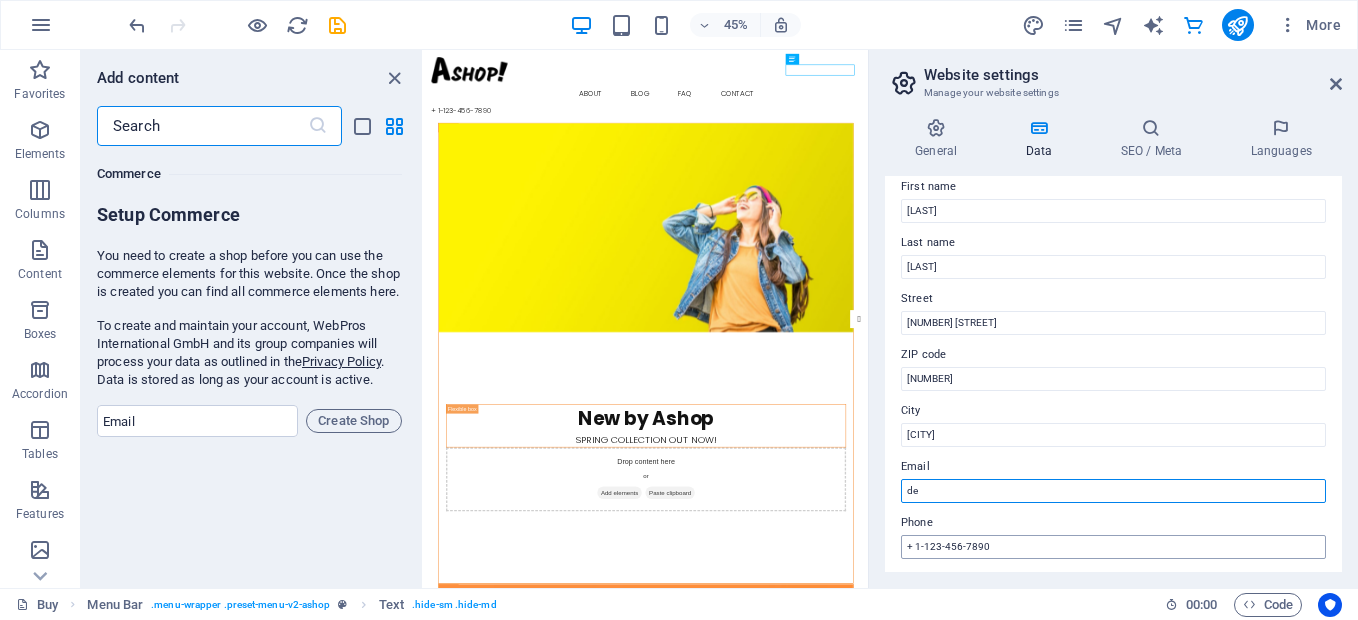 type on "d" 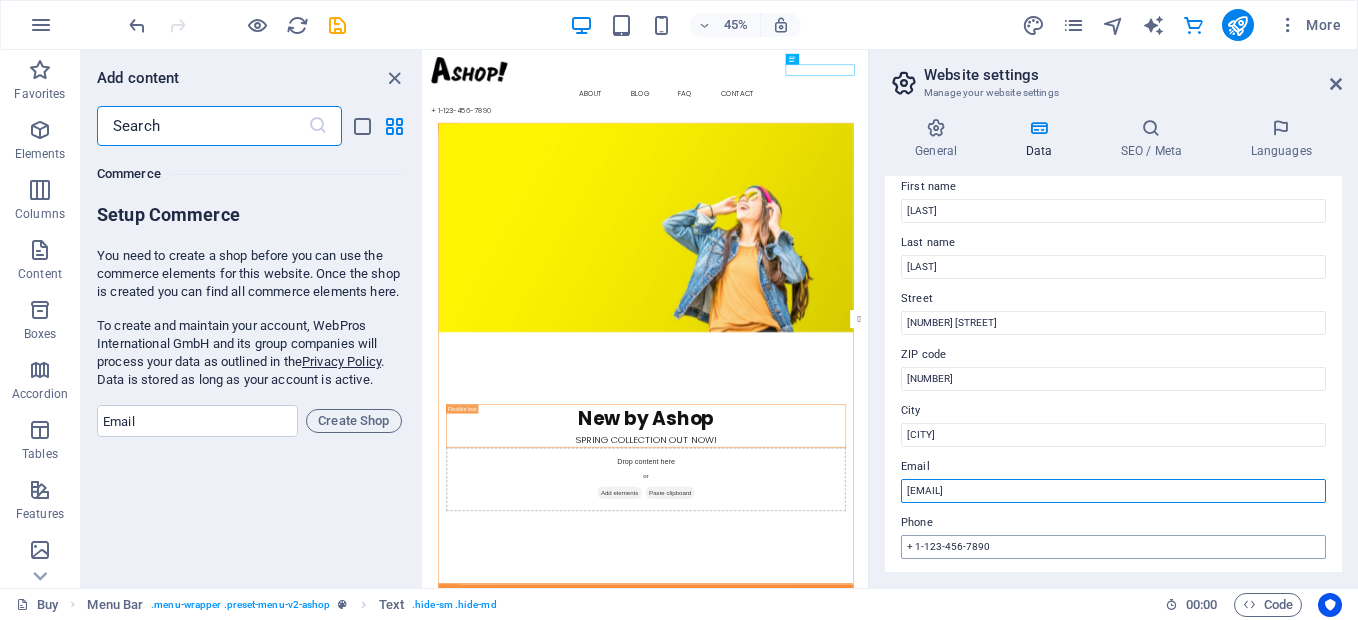 type on "[EMAIL]" 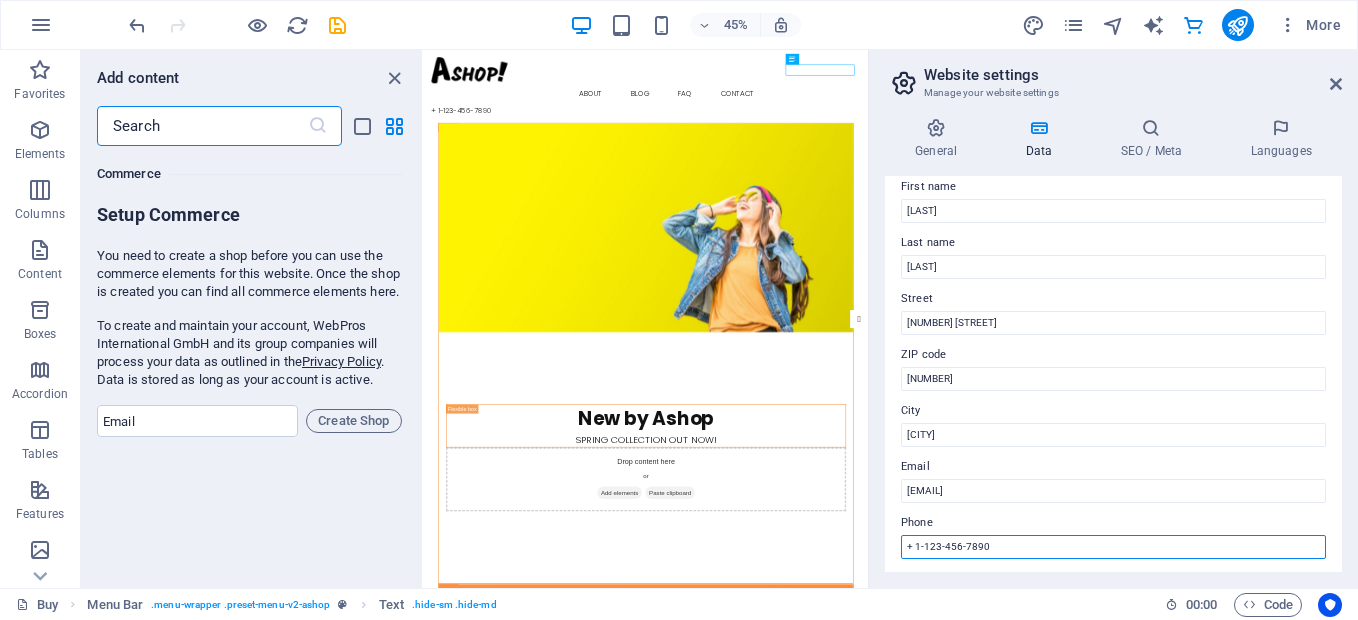 click on "+ 1-123-456-7890" at bounding box center [1113, 547] 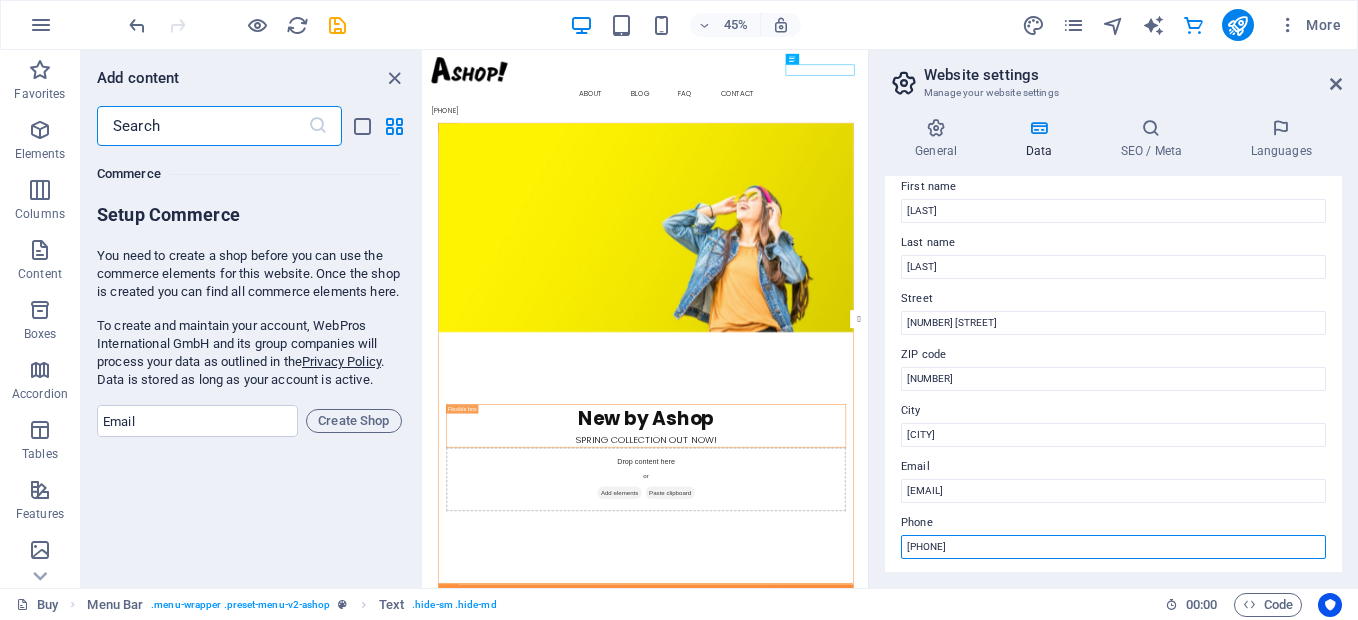 click on "[PHONE]" at bounding box center [1113, 547] 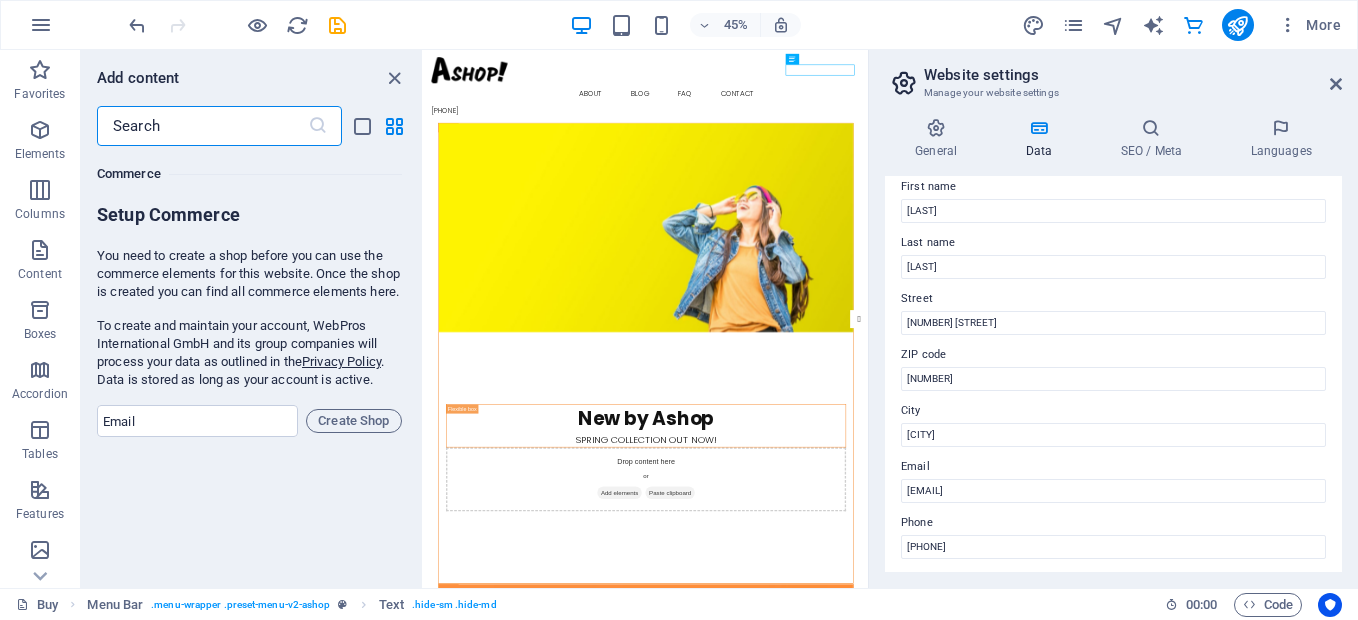 drag, startPoint x: 1343, startPoint y: 373, endPoint x: 1346, endPoint y: 425, distance: 52.086468 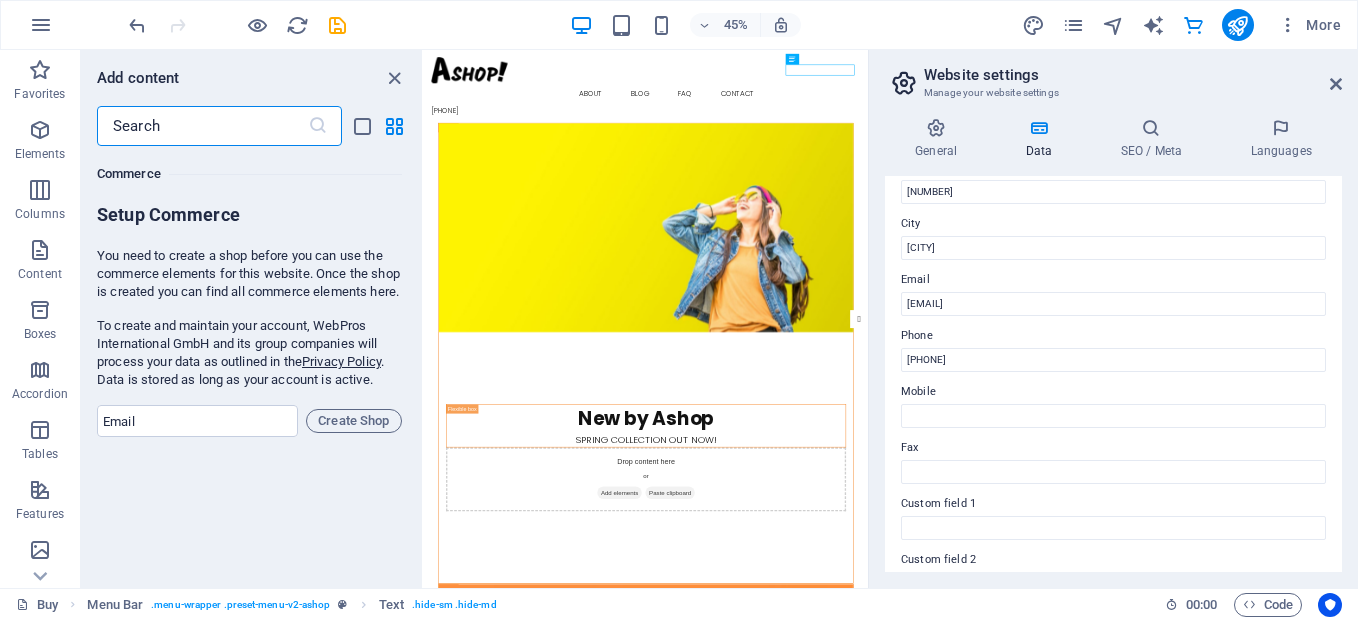 scroll, scrollTop: 323, scrollLeft: 0, axis: vertical 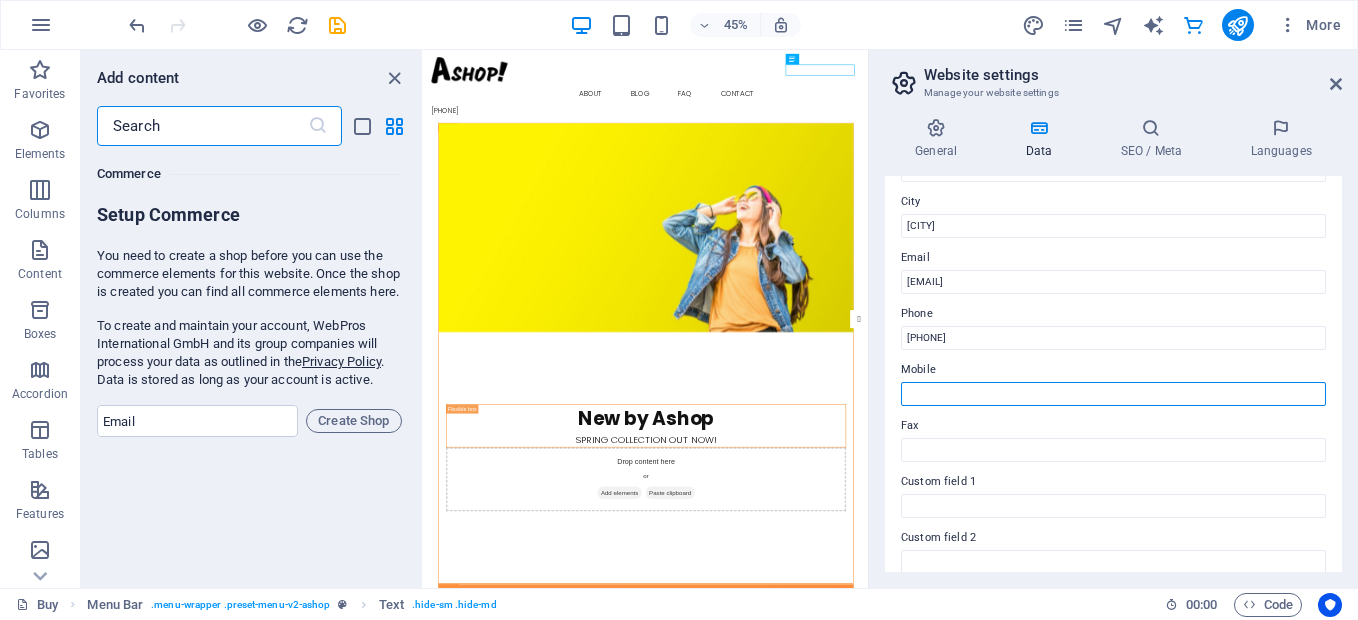 click on "Mobile" at bounding box center (1113, 394) 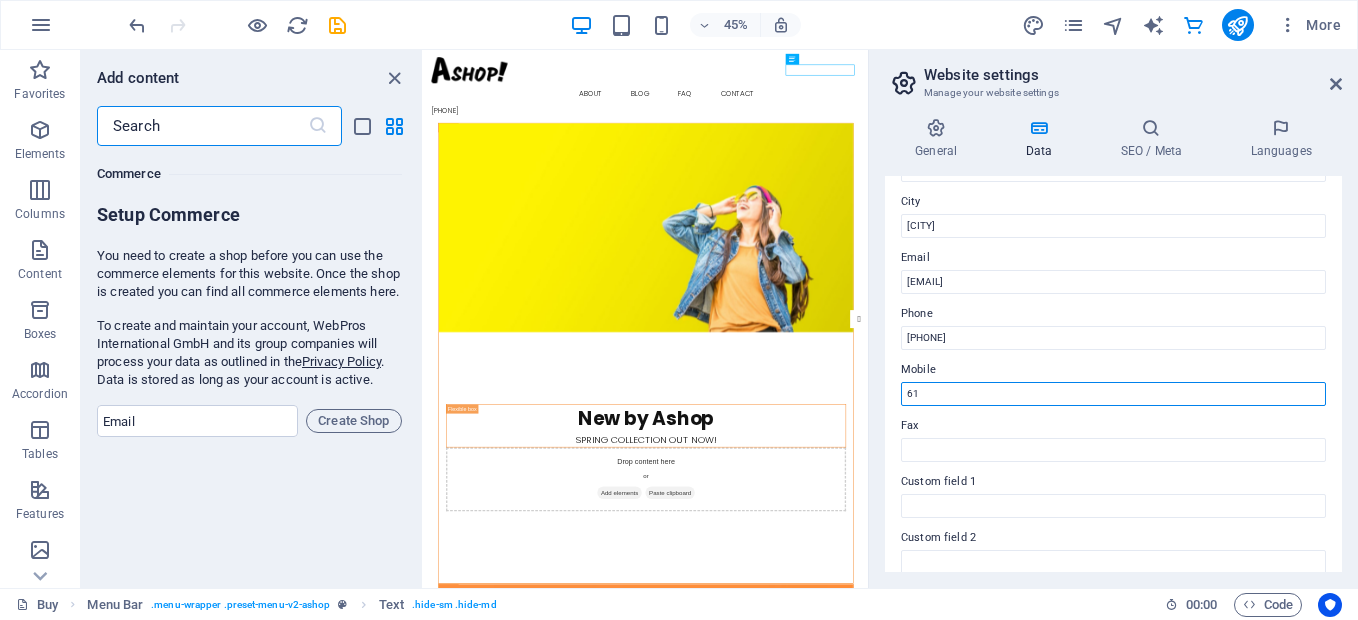 type on "6" 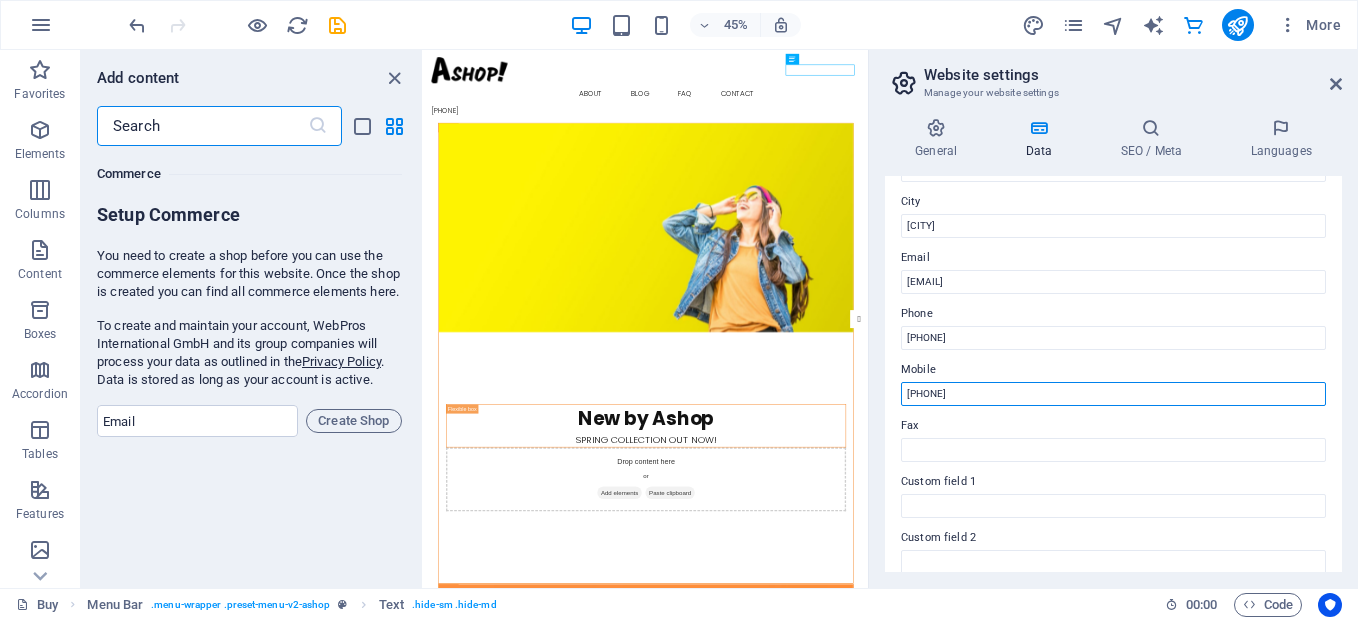 click on "[PHONE]" at bounding box center (1113, 394) 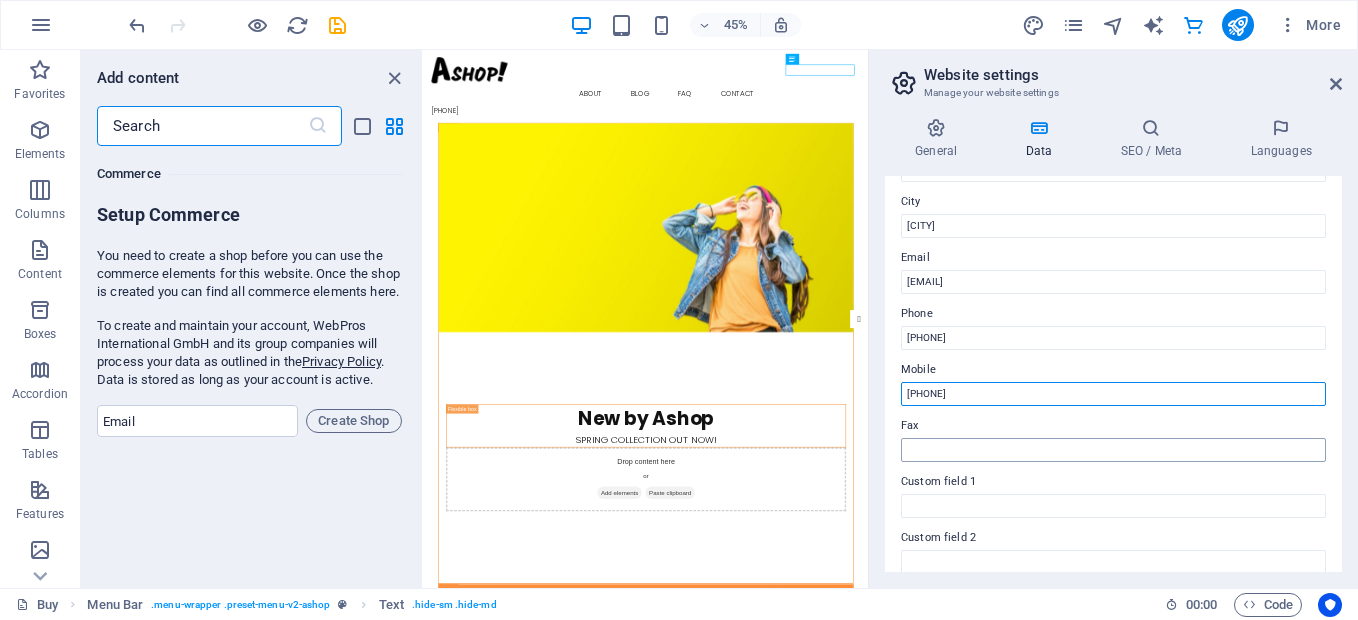 type on "[PHONE]" 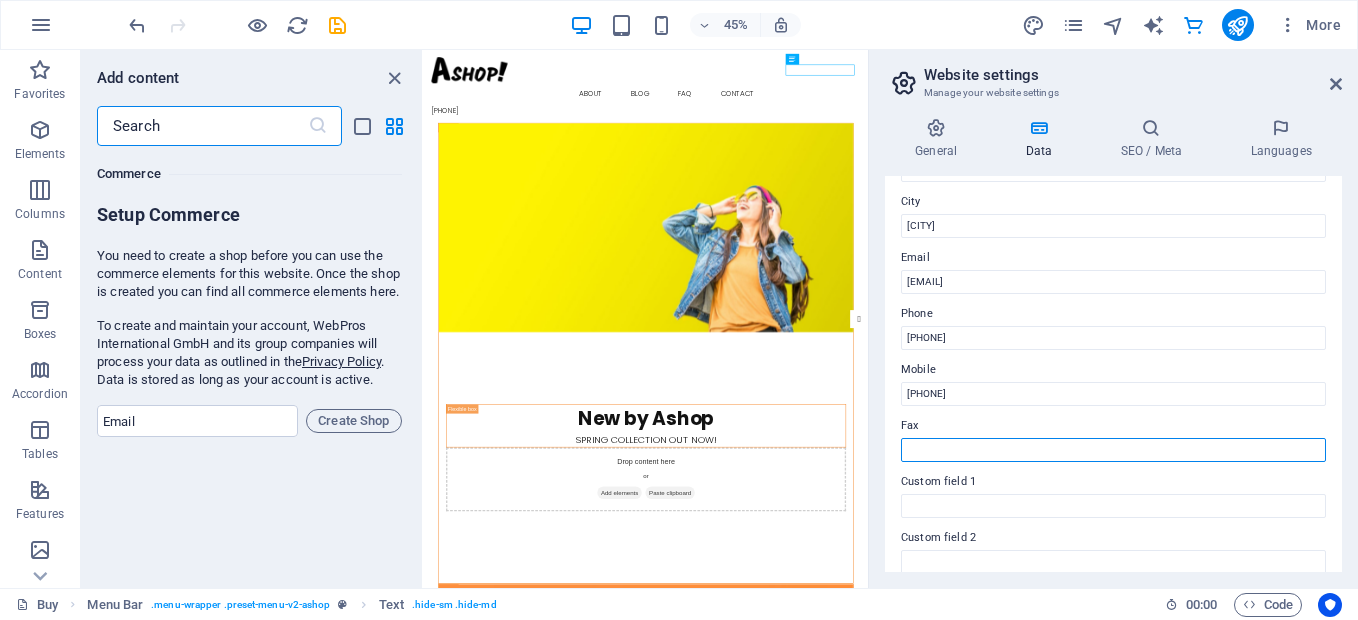 click on "Fax" at bounding box center [1113, 450] 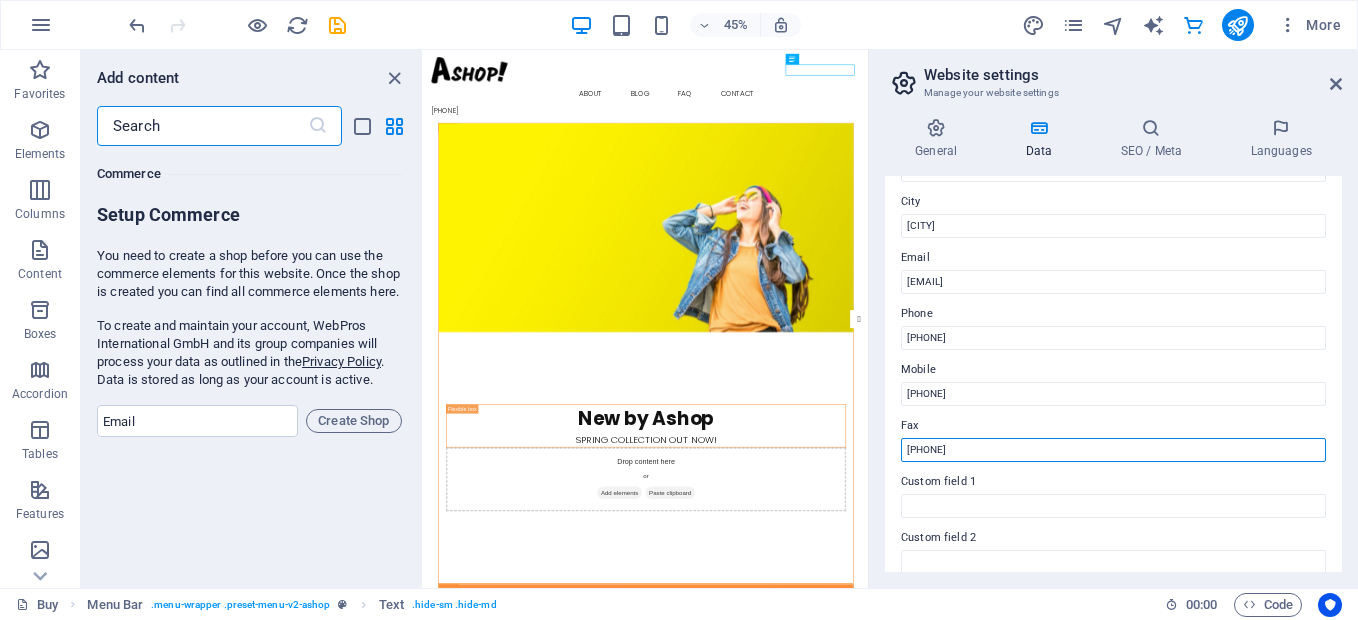 scroll, scrollTop: 565, scrollLeft: 0, axis: vertical 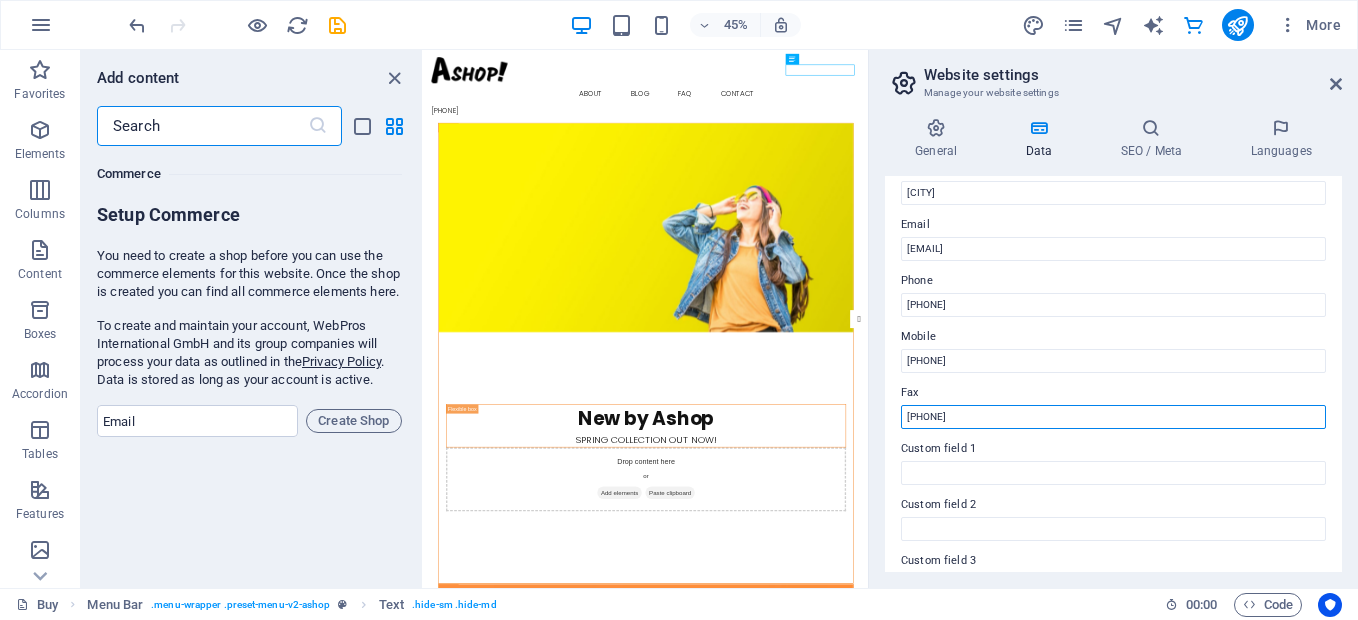 type on "[PHONE]" 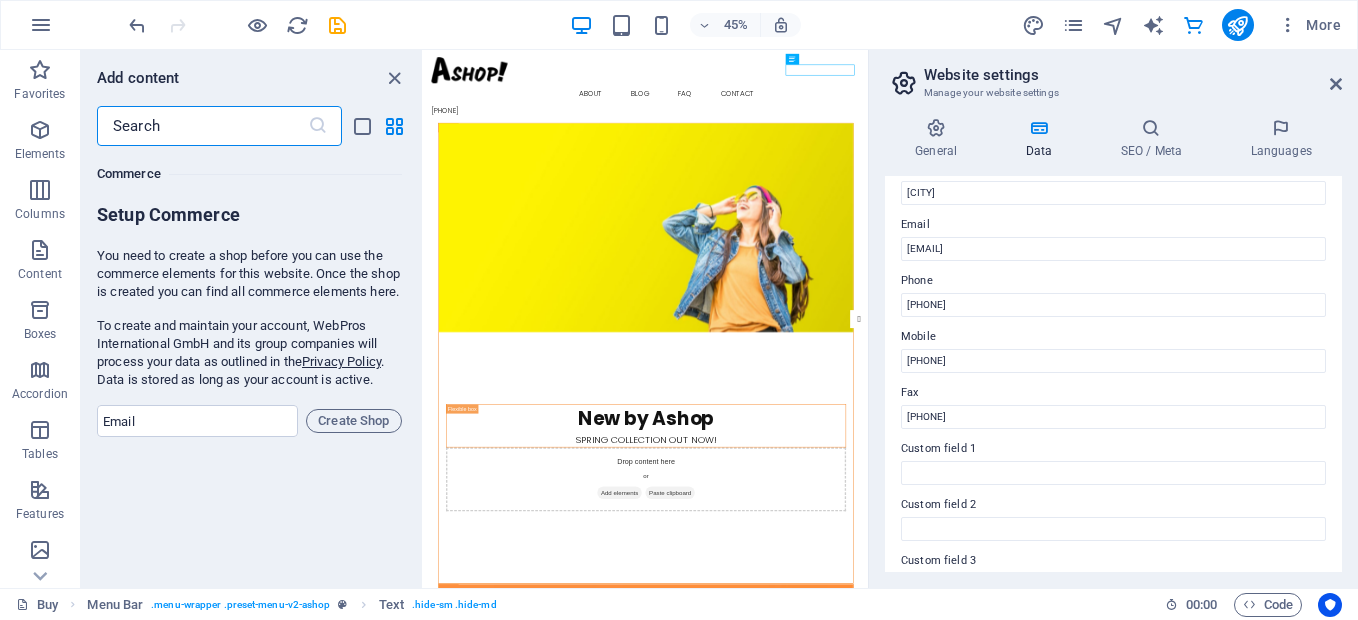 click on "[EMAIL]" at bounding box center (1113, 345) 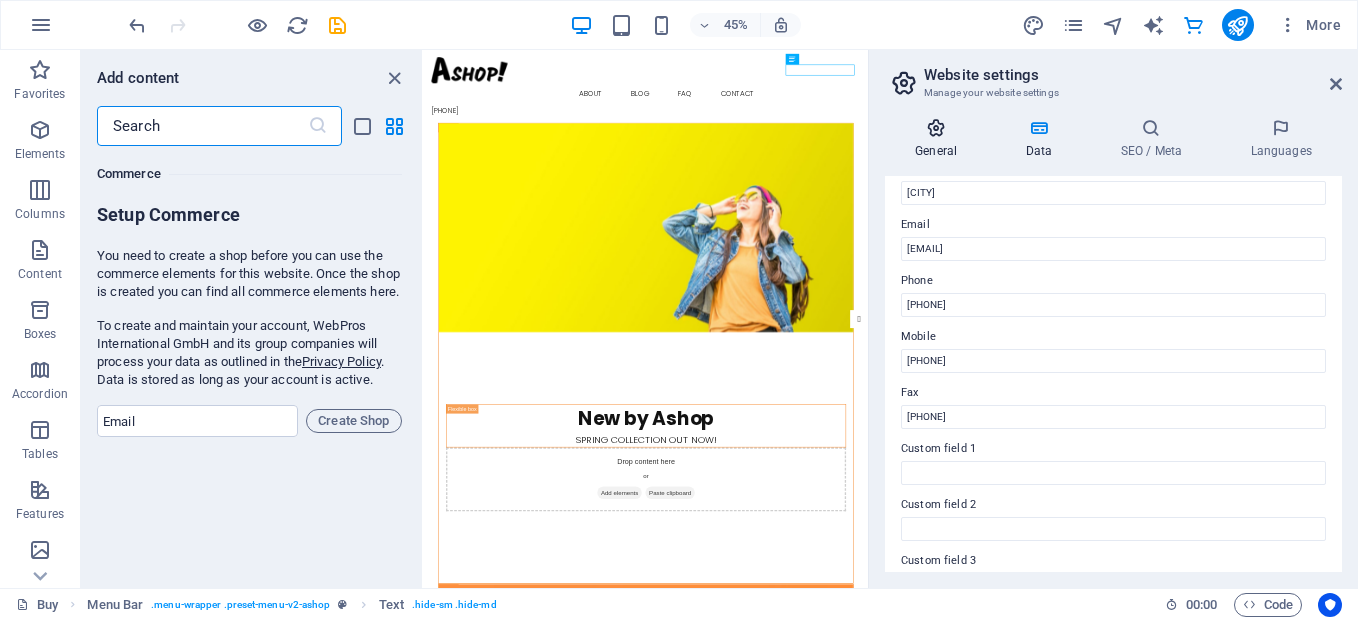 click on "General" at bounding box center (940, 139) 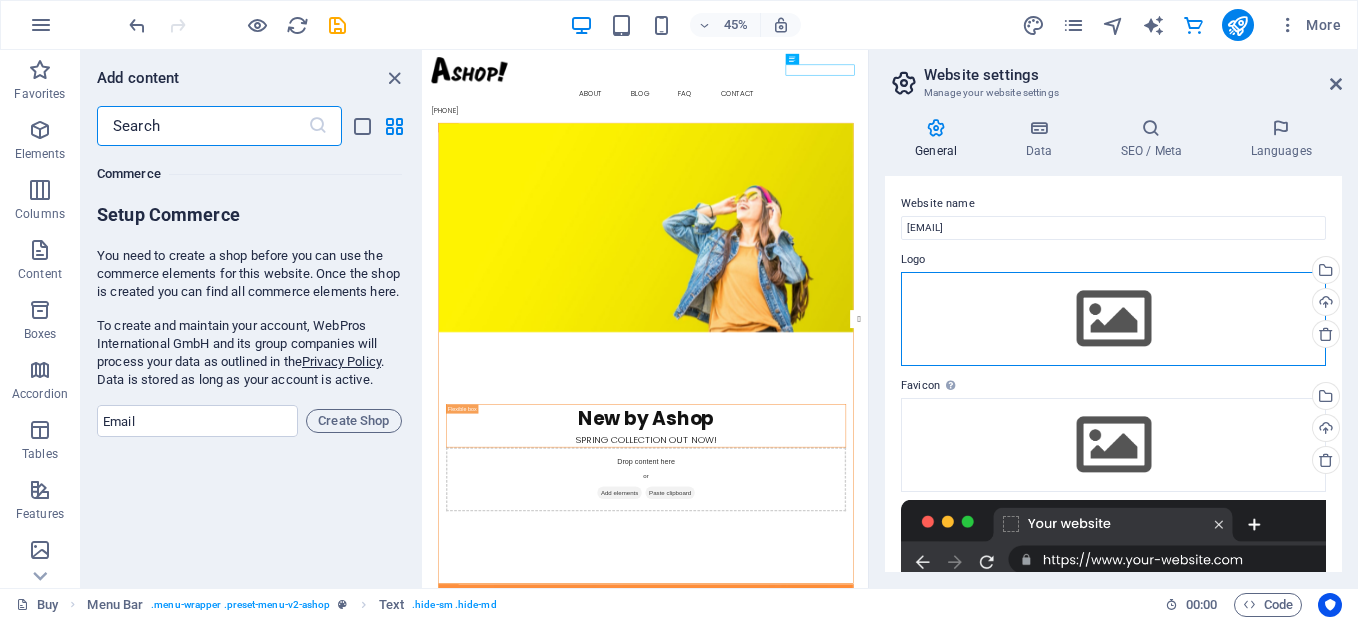 click on "Drag files here, click to choose files or select files from Files or our free stock photos & videos" at bounding box center [1113, 319] 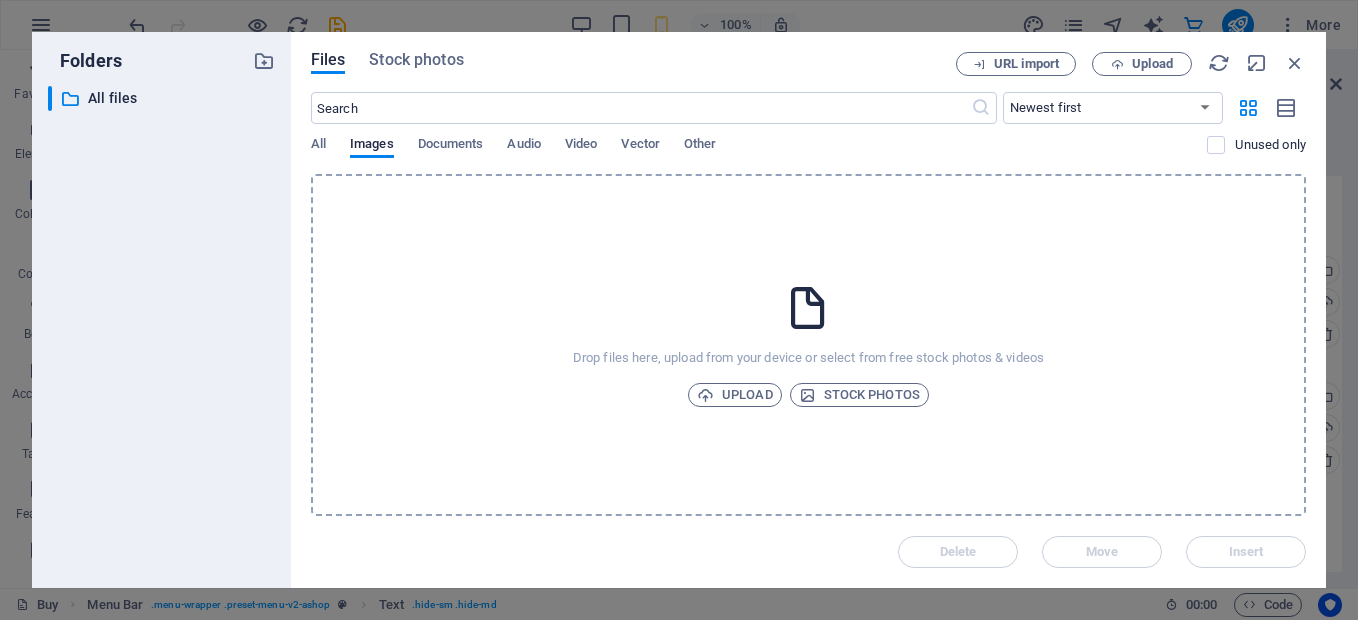 drag, startPoint x: 509, startPoint y: 165, endPoint x: 688, endPoint y: 332, distance: 244.80605 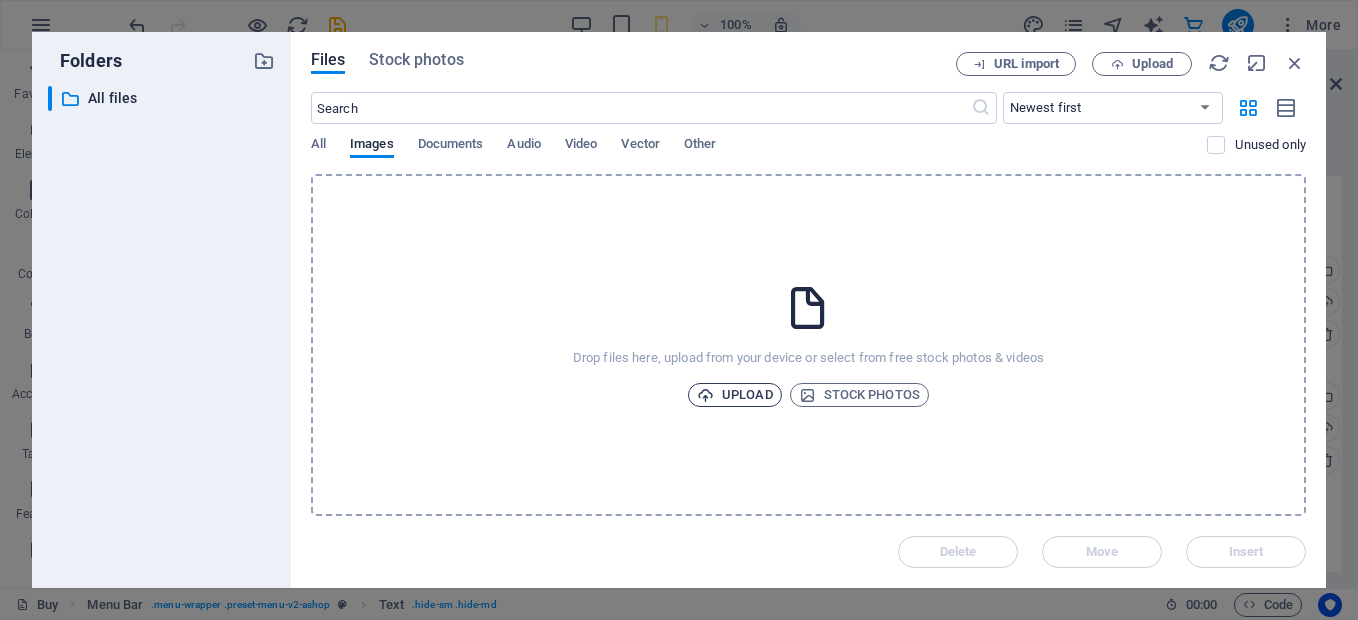 drag, startPoint x: 688, startPoint y: 332, endPoint x: 739, endPoint y: 396, distance: 81.8352 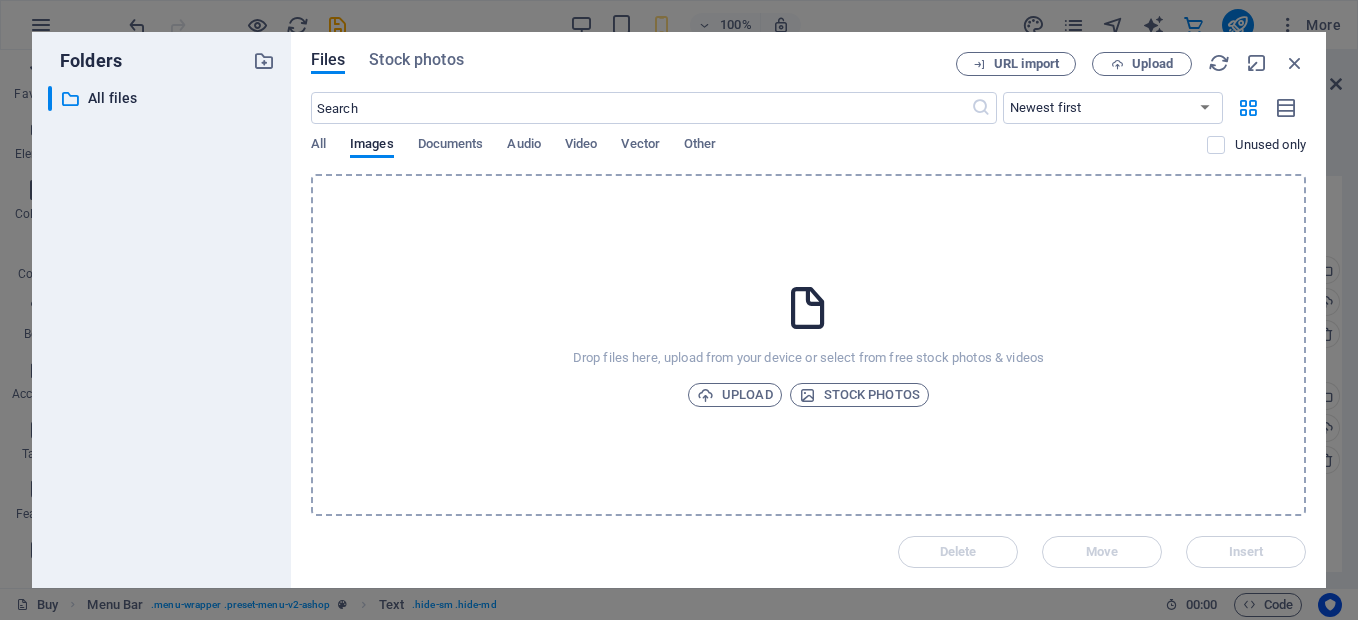 click on "Drop files here, upload from your device or select from free stock photos & videos Upload Stock photos" at bounding box center (808, 345) 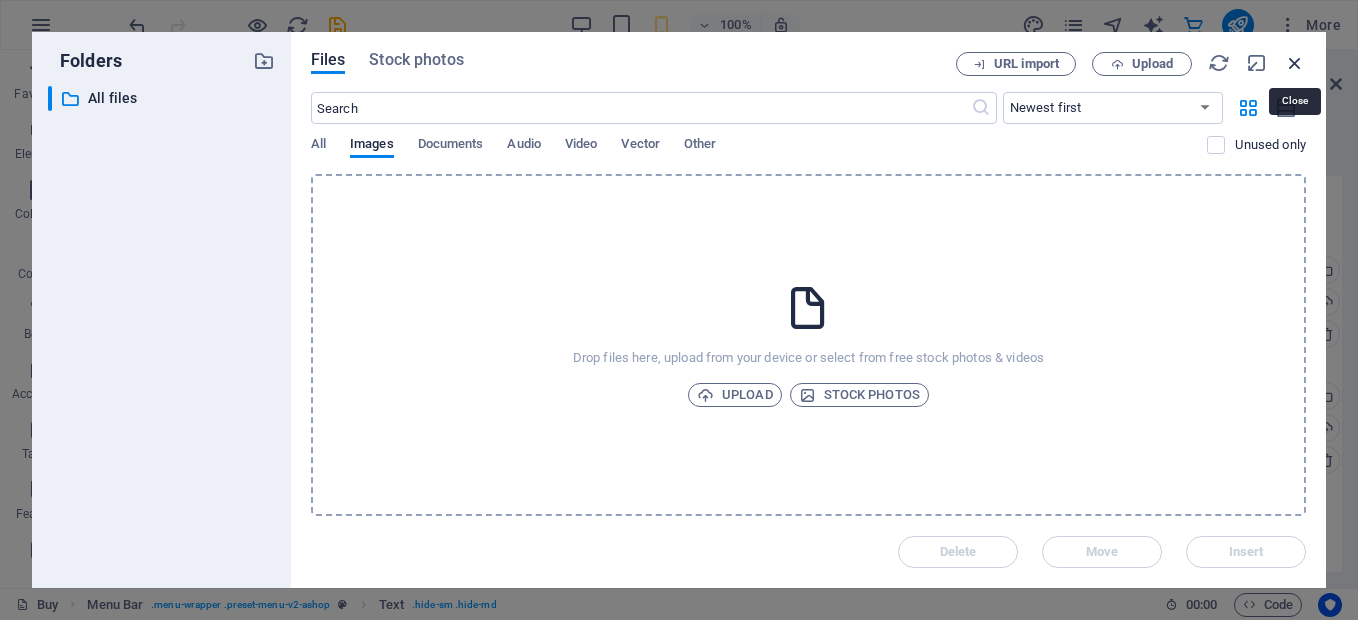 click at bounding box center (1295, 63) 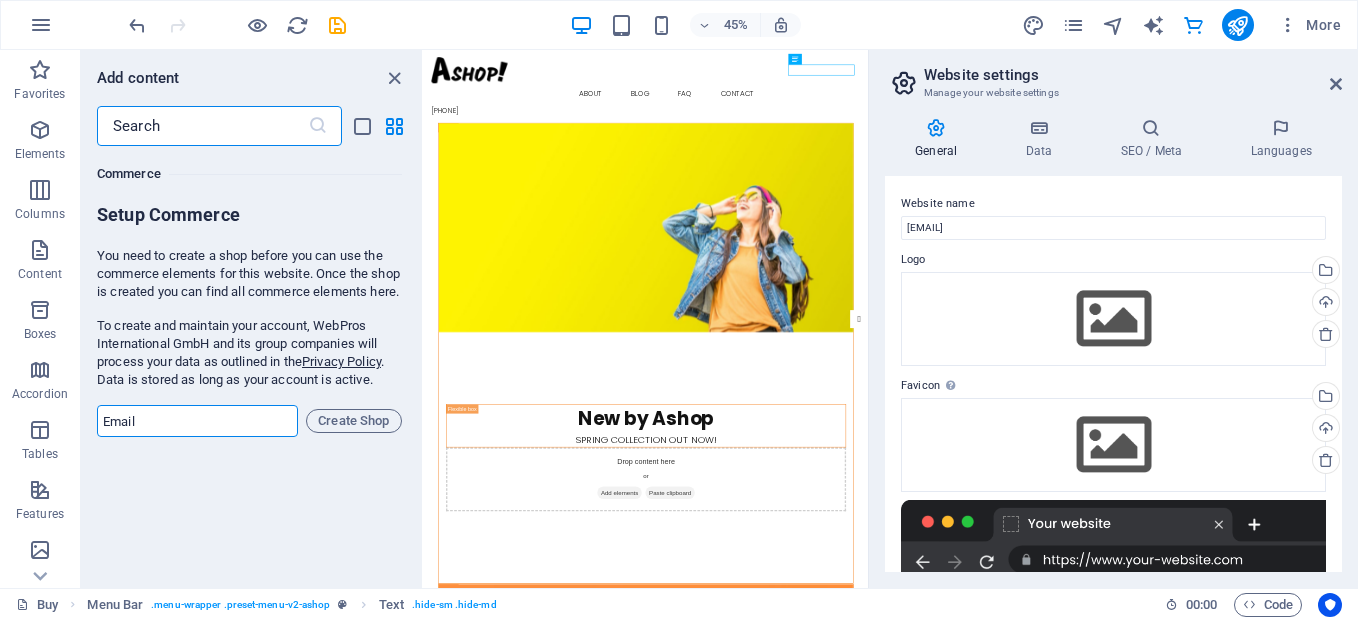 click at bounding box center (197, 421) 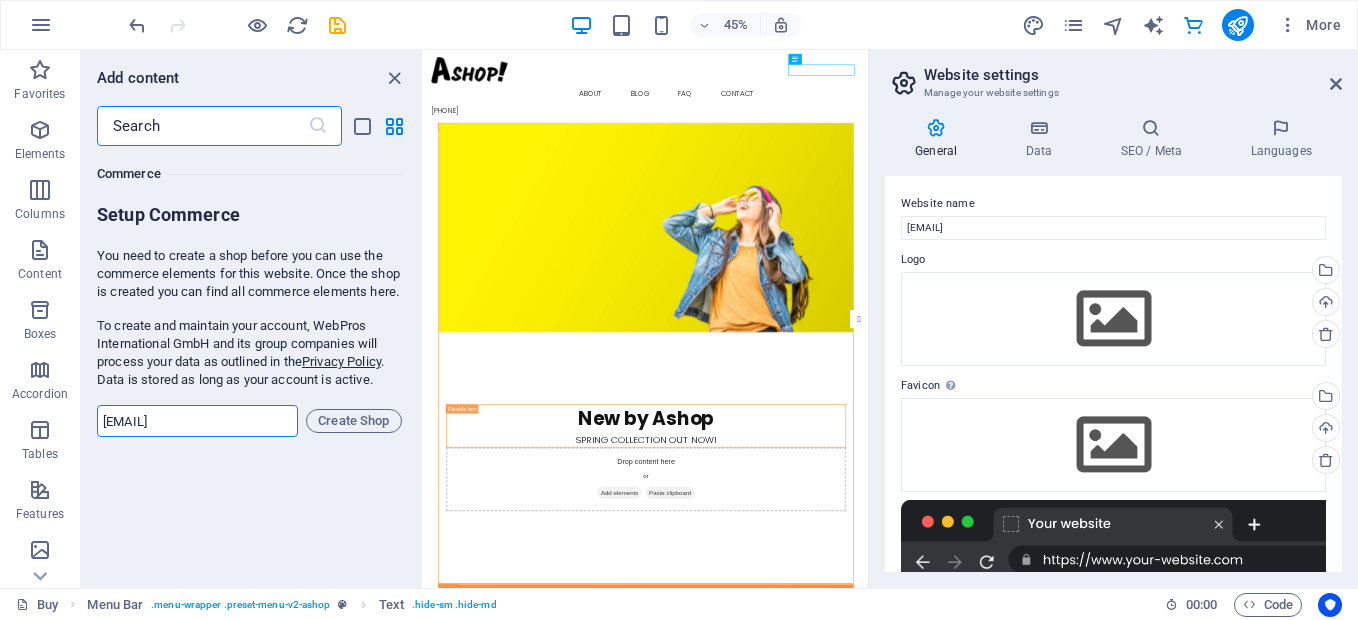 click on "[EMAIL]" at bounding box center (197, 421) 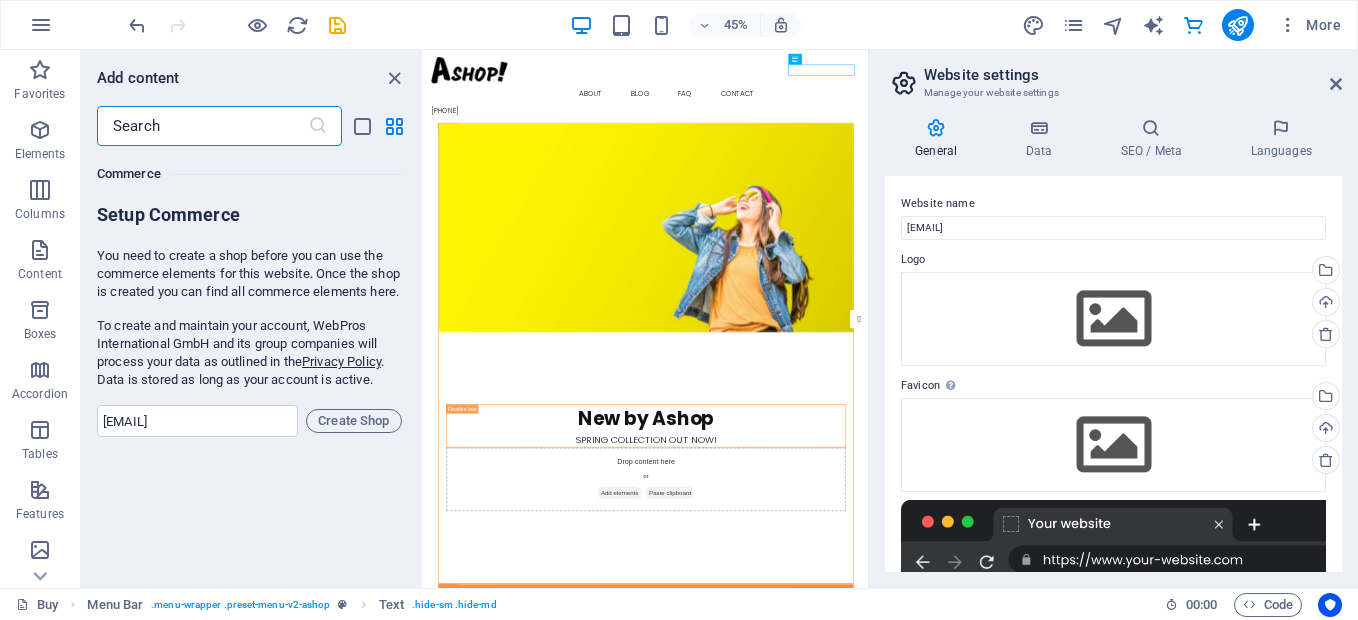 click on "Favorites 1 Star Headline 1 Star Container Elements 1 Star Headline 1 Star Text 1 Star Image 1 Star Container 1 Star Spacer 1 Star Separator 1 Star HTML 1 Star Icon 1 Star Button 1 Star Logo 1 Star SVG 1 Star Image slider 1 Star Slider 1 Star Gallery 1 Star Menu 1 Star Map 1 Star Facebook 1 Star Video 1 Star YouTube 1 Star Vimeo 1 Star Document 1 Star Audio 1 Star Iframe 1 Star Privacy 1 Star Languages Columns 1 Star Container 1 Star 2 columns 1 Star 3 columns 1 Star 4 columns 1 Star 5 columns 1 Star 6 columns 1 Star 40-60 1 Star 20-80 1 Star 80-20 1 Star 30-70 1 Star 70-30 1 Star Unequal Columns 1 Star 25-25-50 1 Star 25-50-25 1 Star 50-25-25 1 Star 20-60-20 1 Star 50-16-16-16 1 Star 16-16-16-50 1 Star Grid 2-1 1 Star Grid 1-2 1 Star Grid 3-1 1 Star Grid 1-3 1 Star Grid 4-1 1 Star Grid 1-4 1 Star Grid 1-2-1 1 Star Grid 1-1-2 1 Star Grid 2h-2v 1 Star Grid 2v-2h 1 Star Grid 2-1-2 1 Star Grid 3-4 Content 1 Star Text in columns 1 Star Text 1 Star Text with separator 1 Star Image with text box 1 Star 1 Star Boxes" at bounding box center (251, 359) 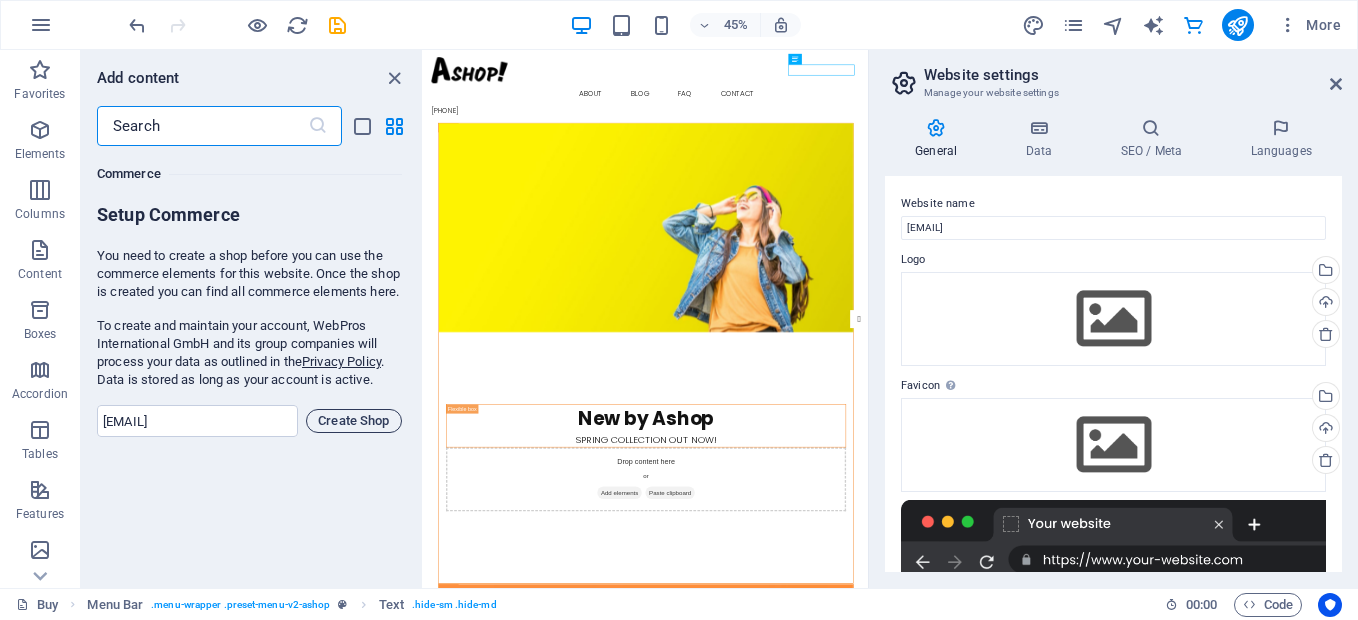 click on "Create Shop" at bounding box center [354, 421] 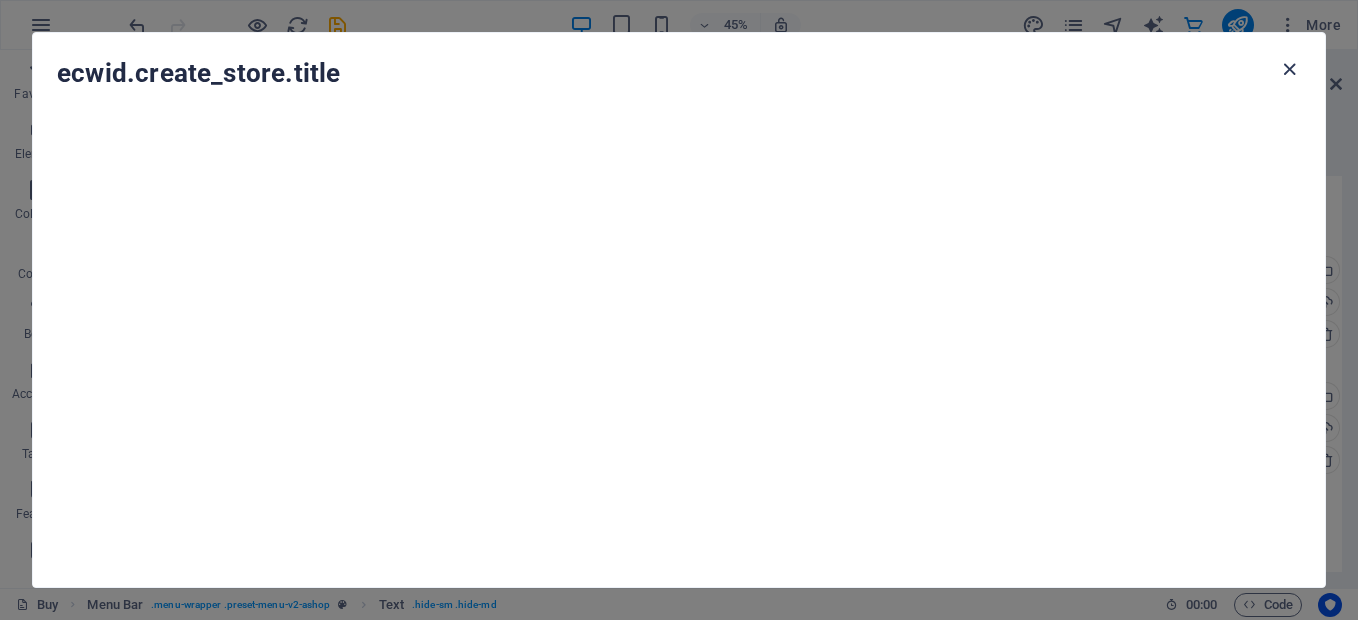 click at bounding box center (1289, 69) 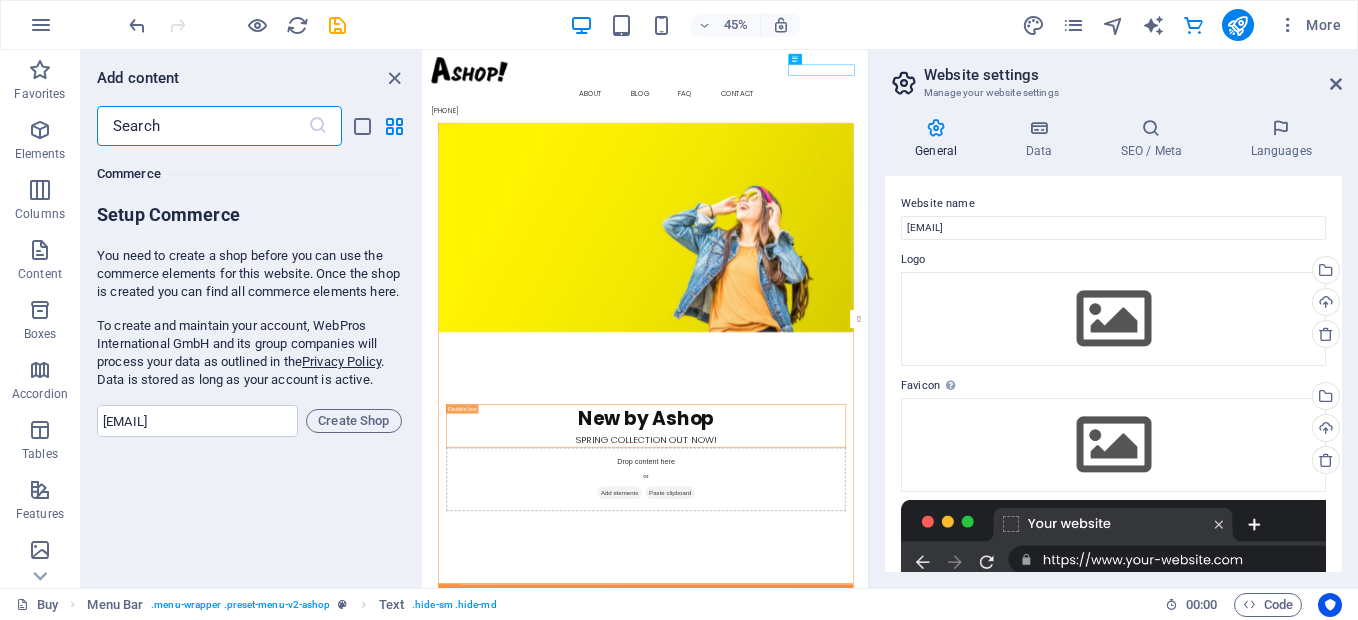 click at bounding box center [202, 126] 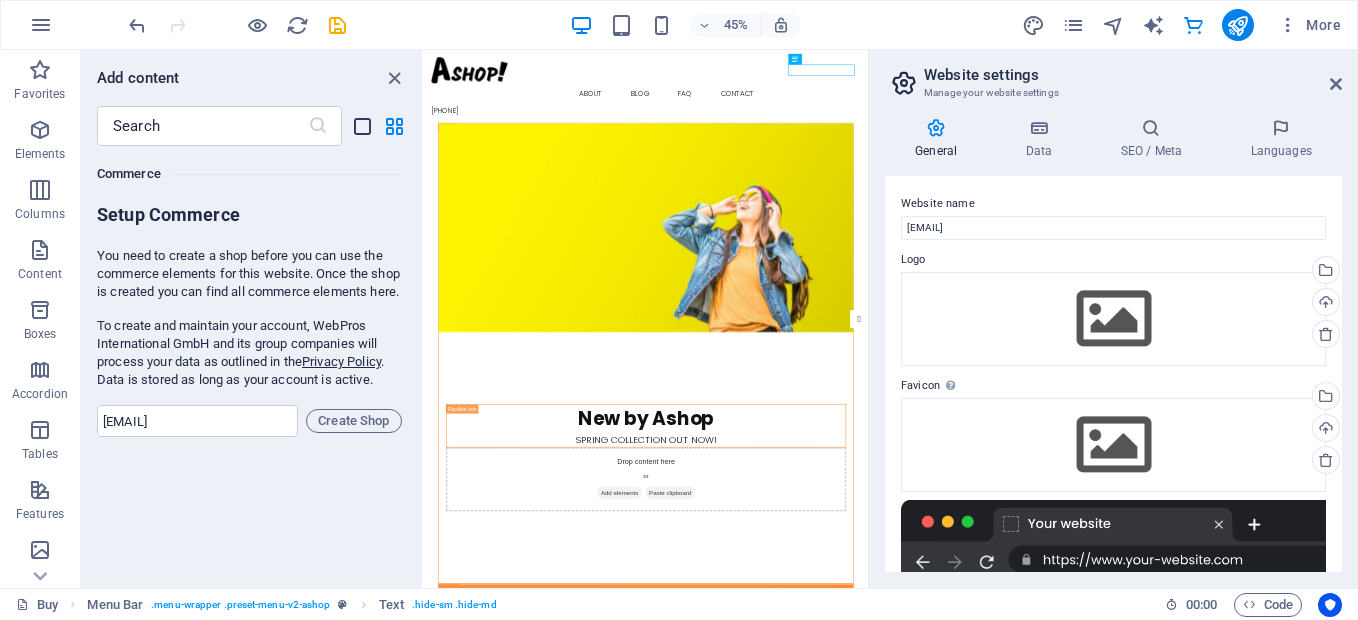 click at bounding box center [362, 126] 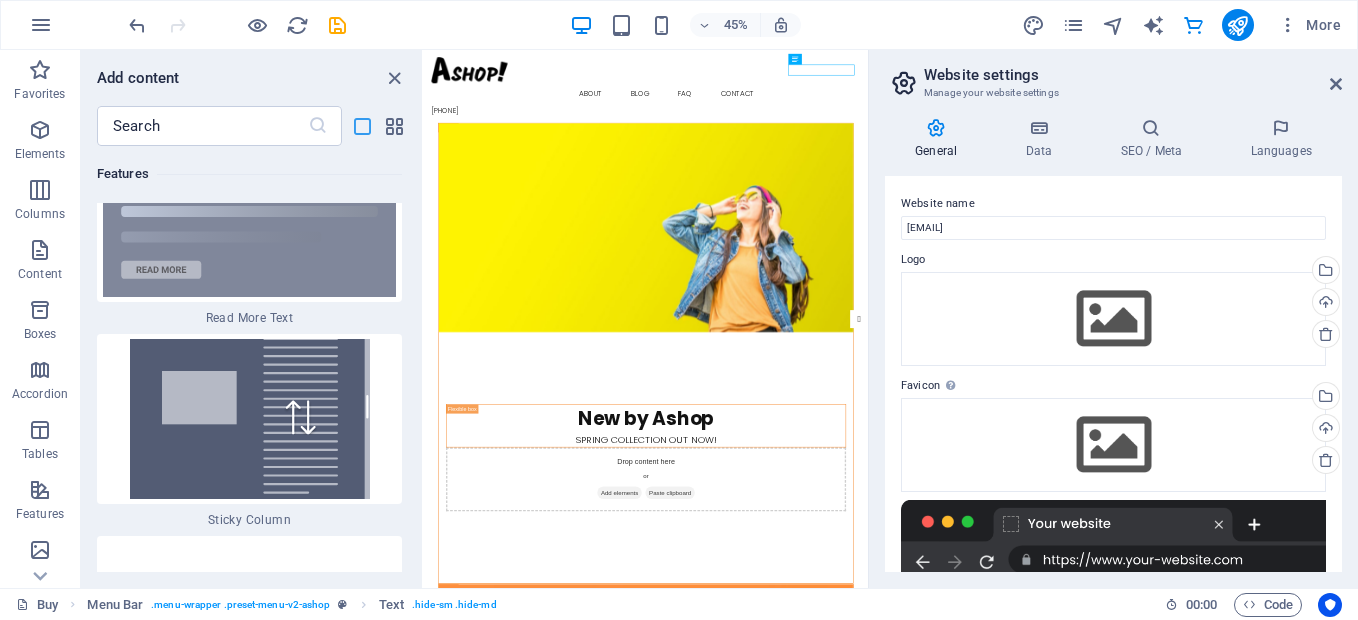 scroll, scrollTop: 43134, scrollLeft: 0, axis: vertical 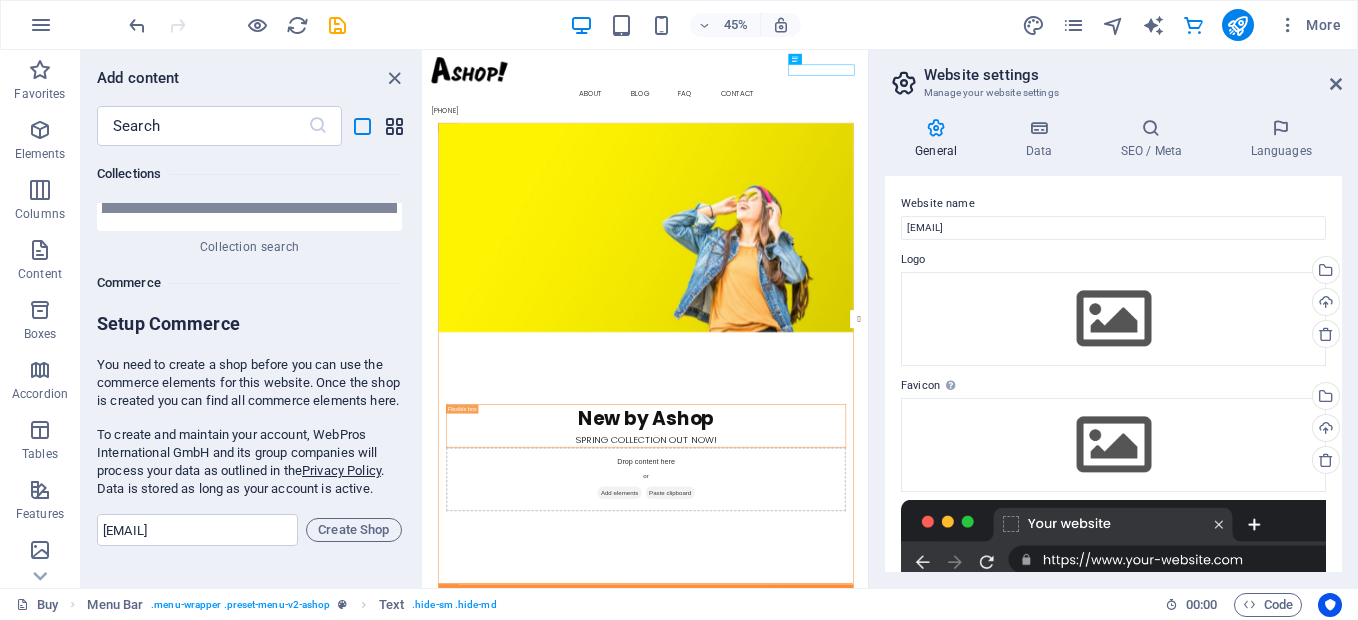 click at bounding box center (394, 126) 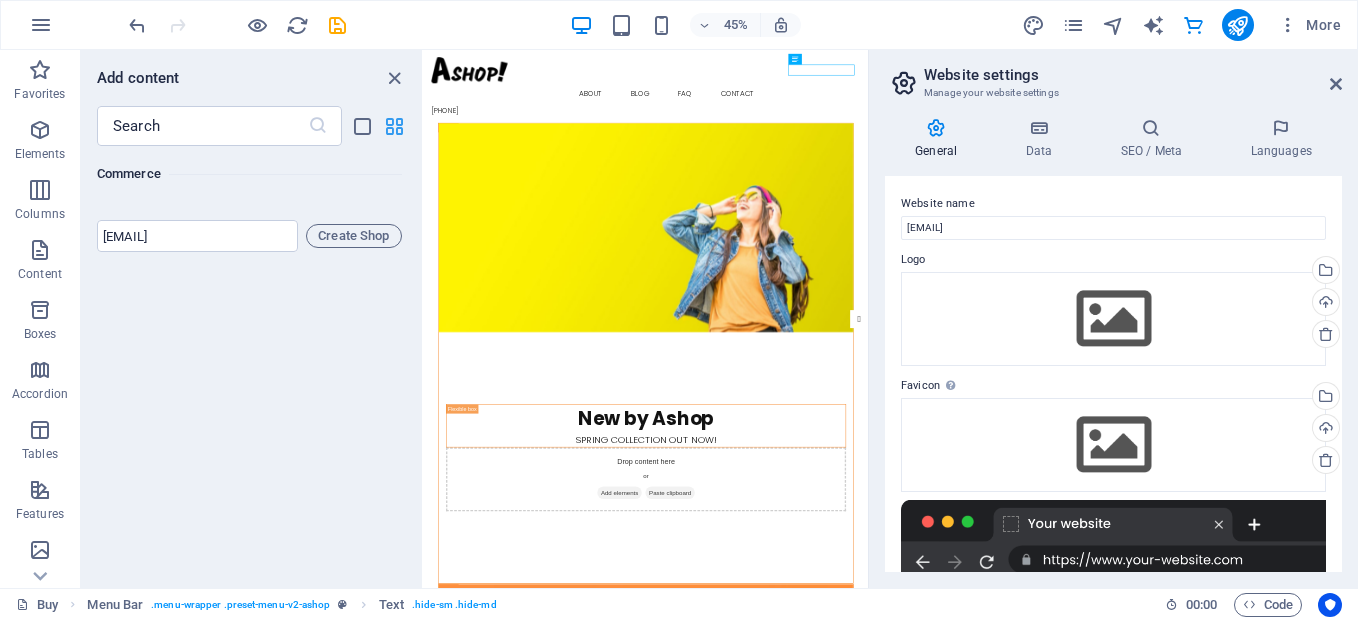 scroll, scrollTop: 19271, scrollLeft: 0, axis: vertical 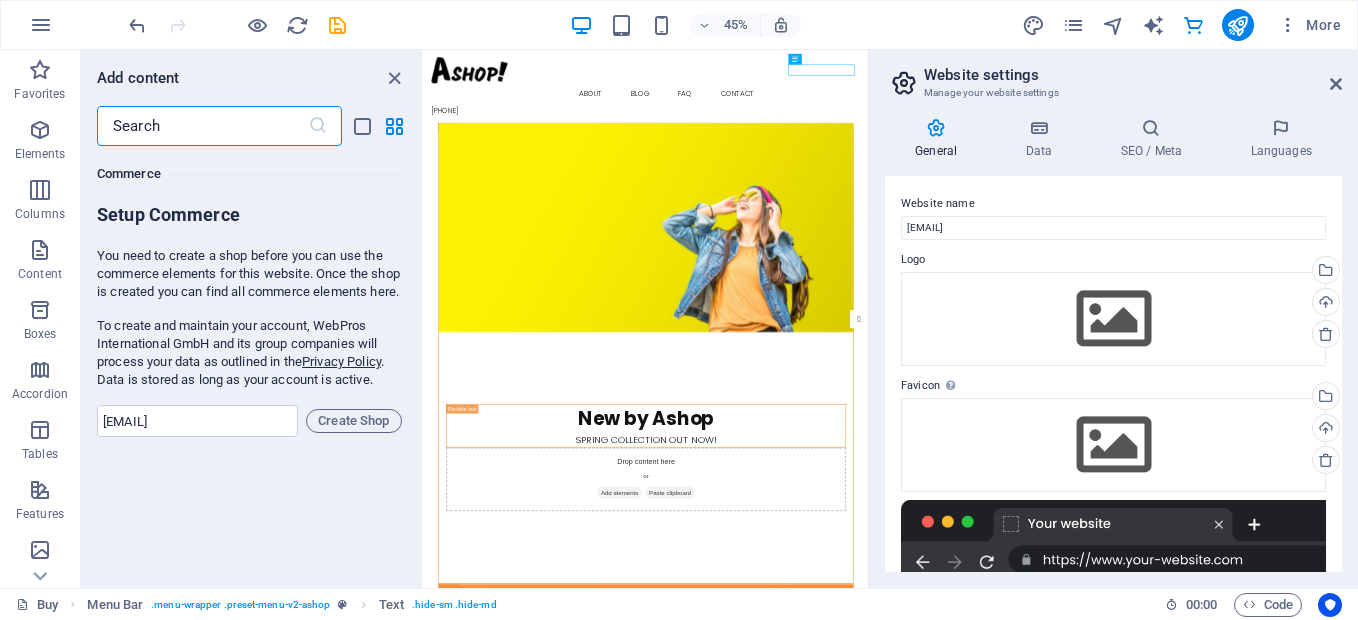 click at bounding box center [202, 126] 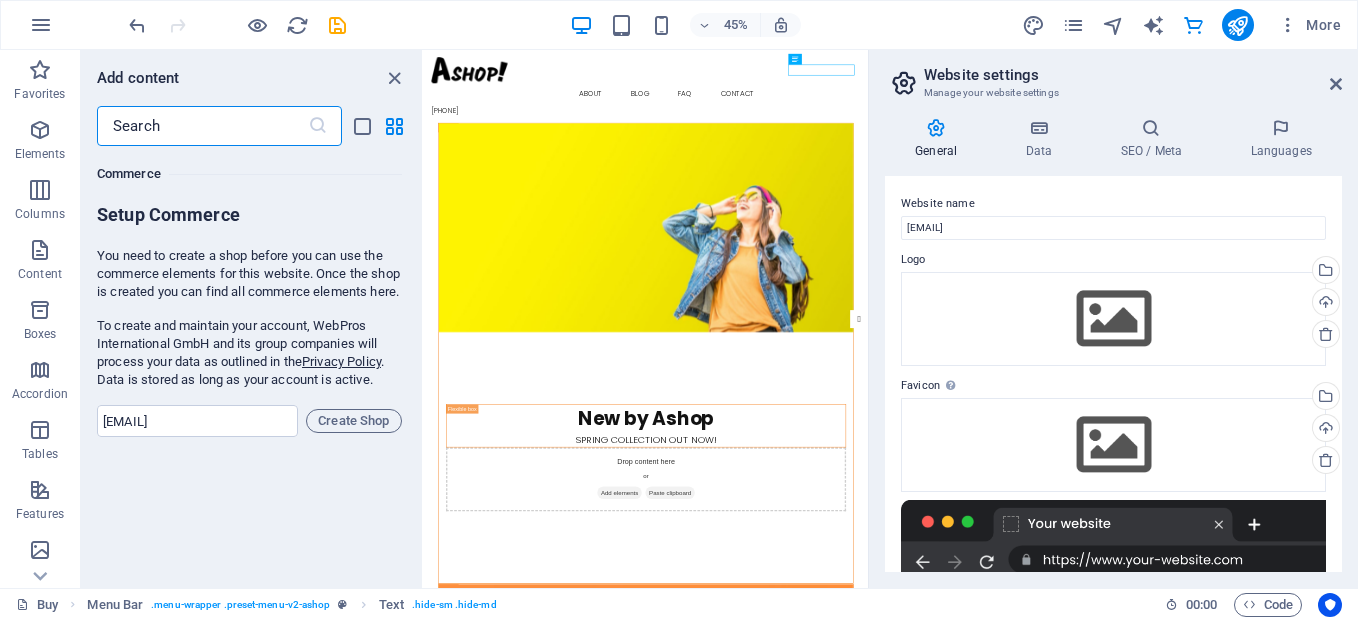 type on "E" 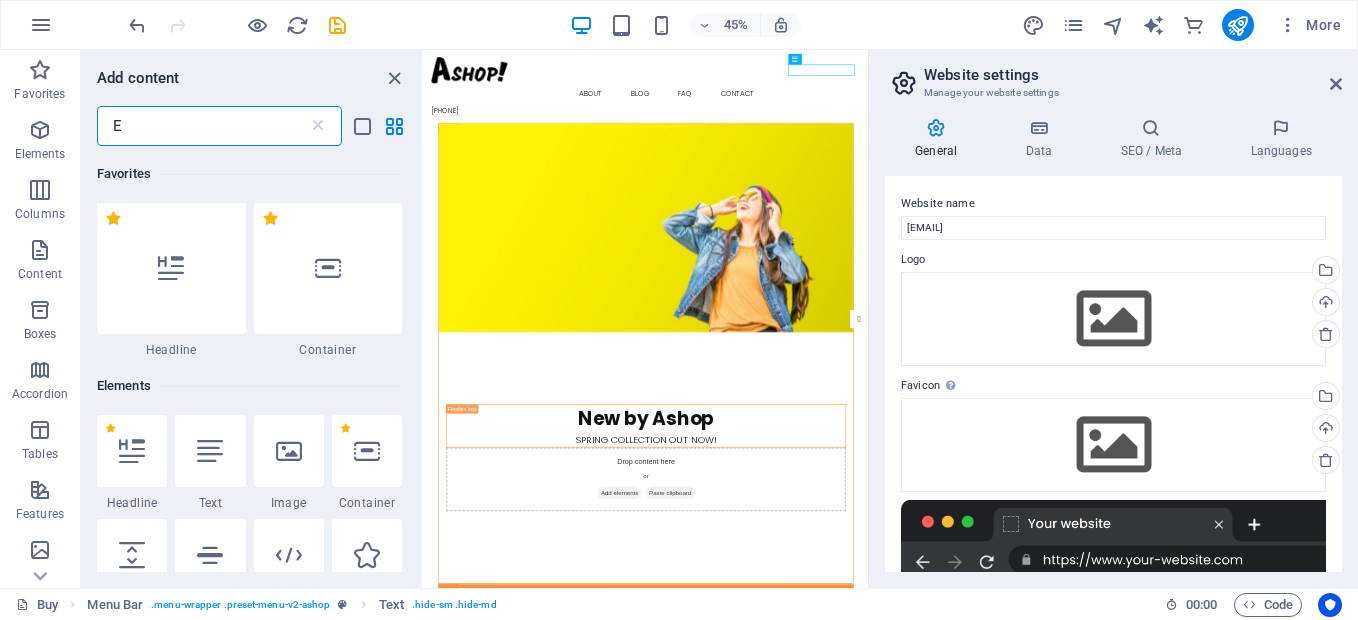 scroll, scrollTop: 0, scrollLeft: 0, axis: both 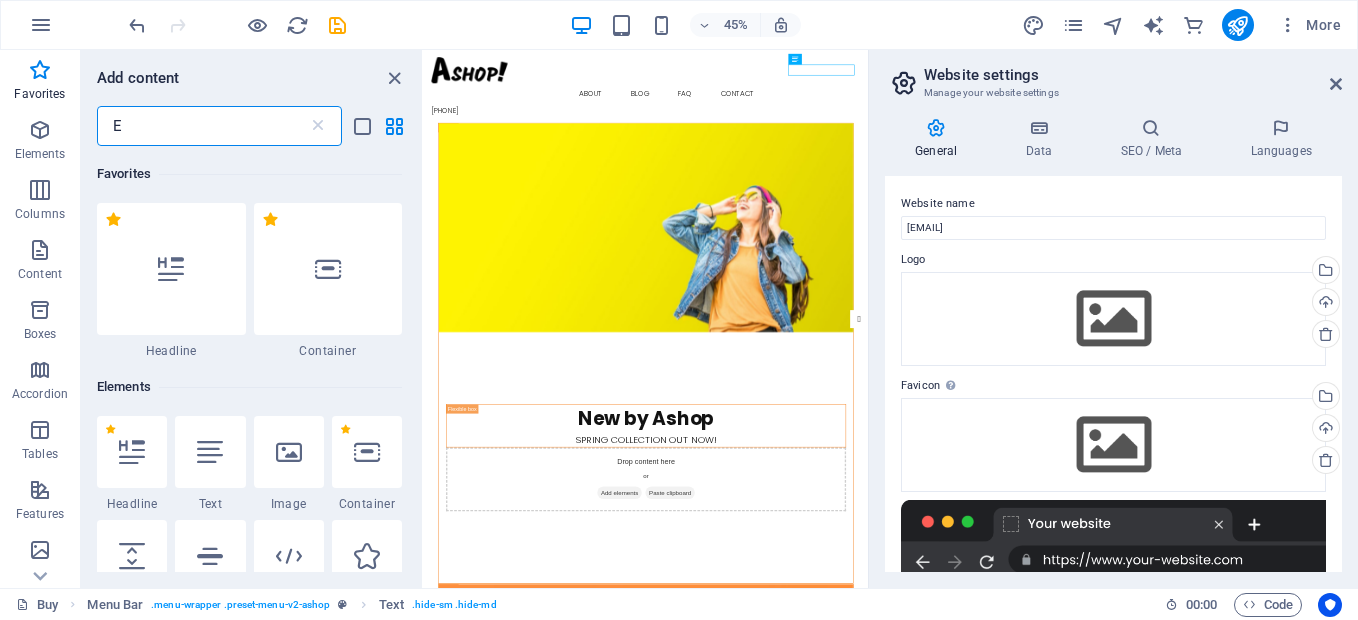 type 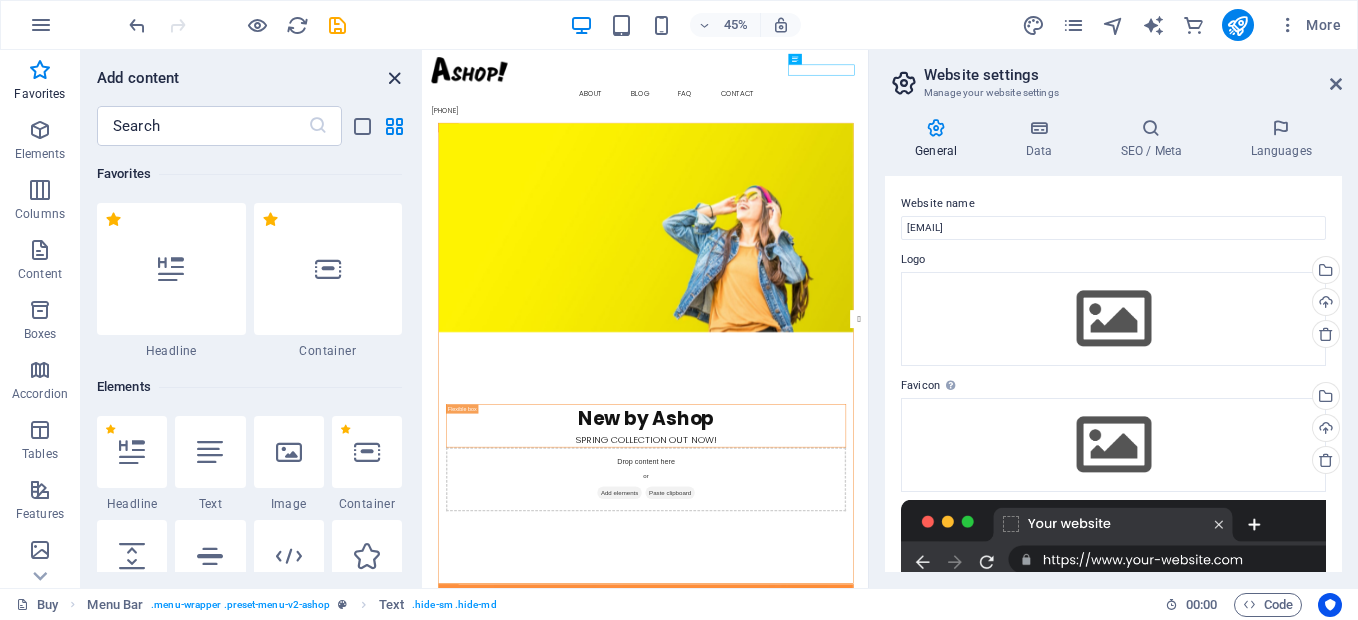 click at bounding box center [394, 78] 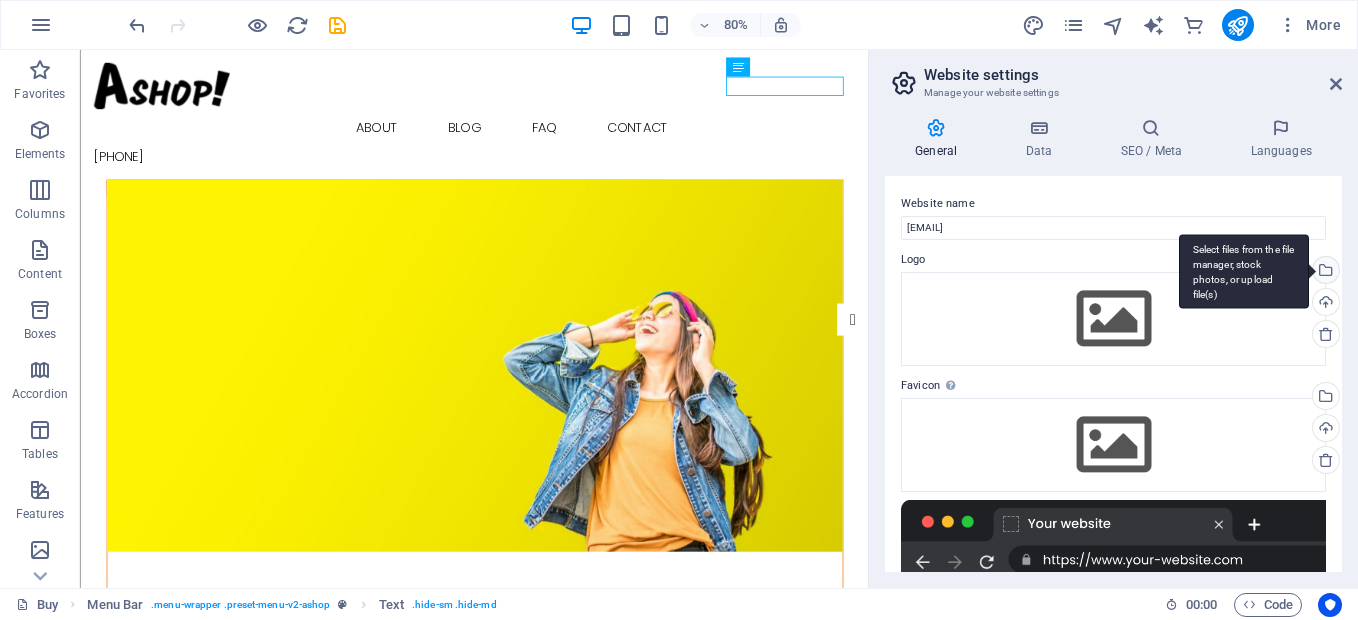 click on "Select files from the file manager, stock photos, or upload file(s)" at bounding box center [1324, 272] 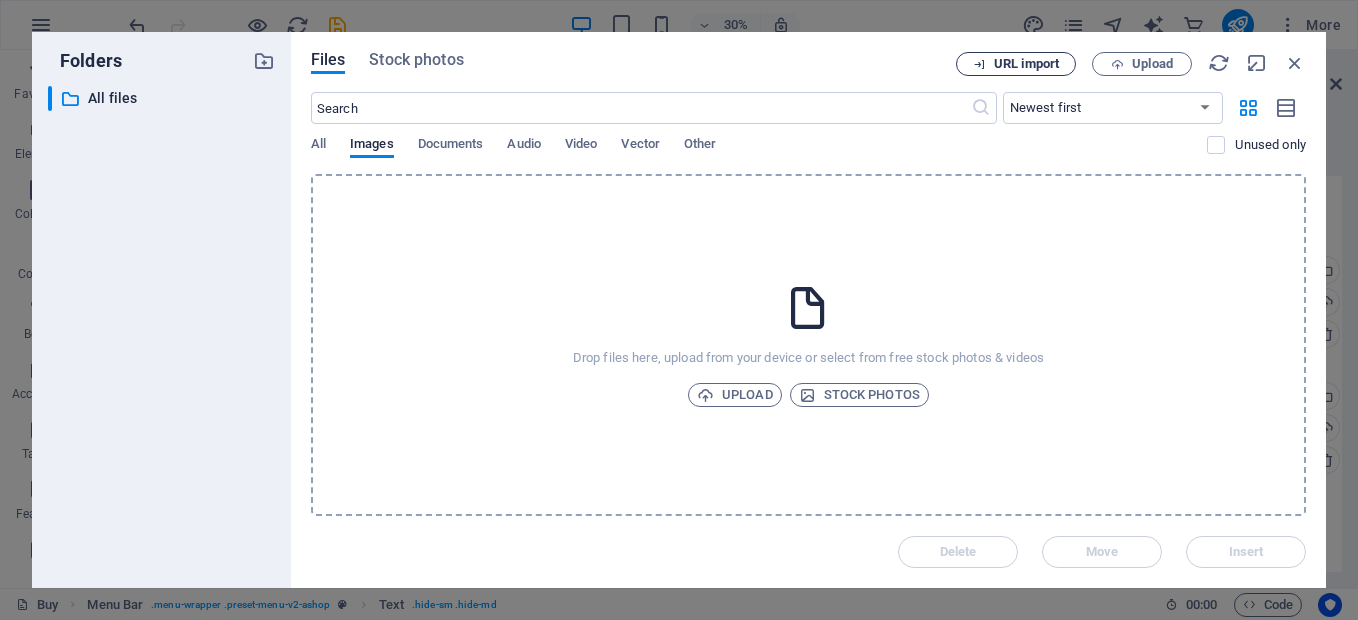 click on "URL import" at bounding box center (1026, 64) 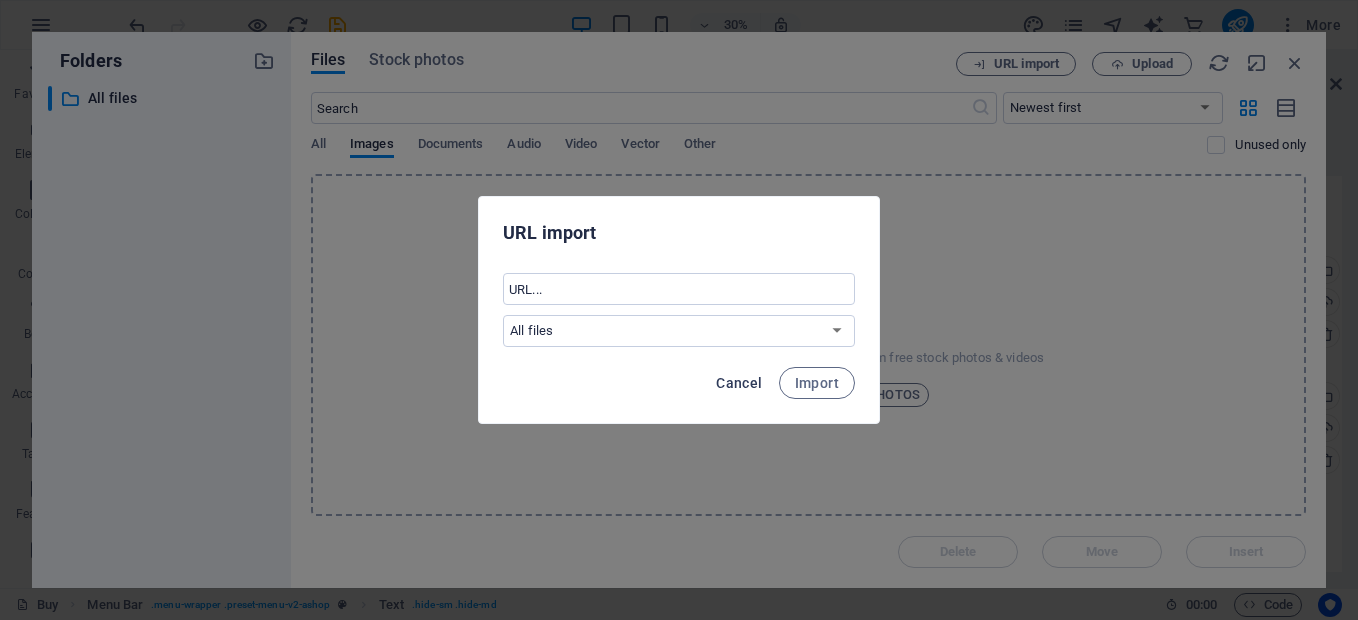 click on "Cancel" at bounding box center [739, 383] 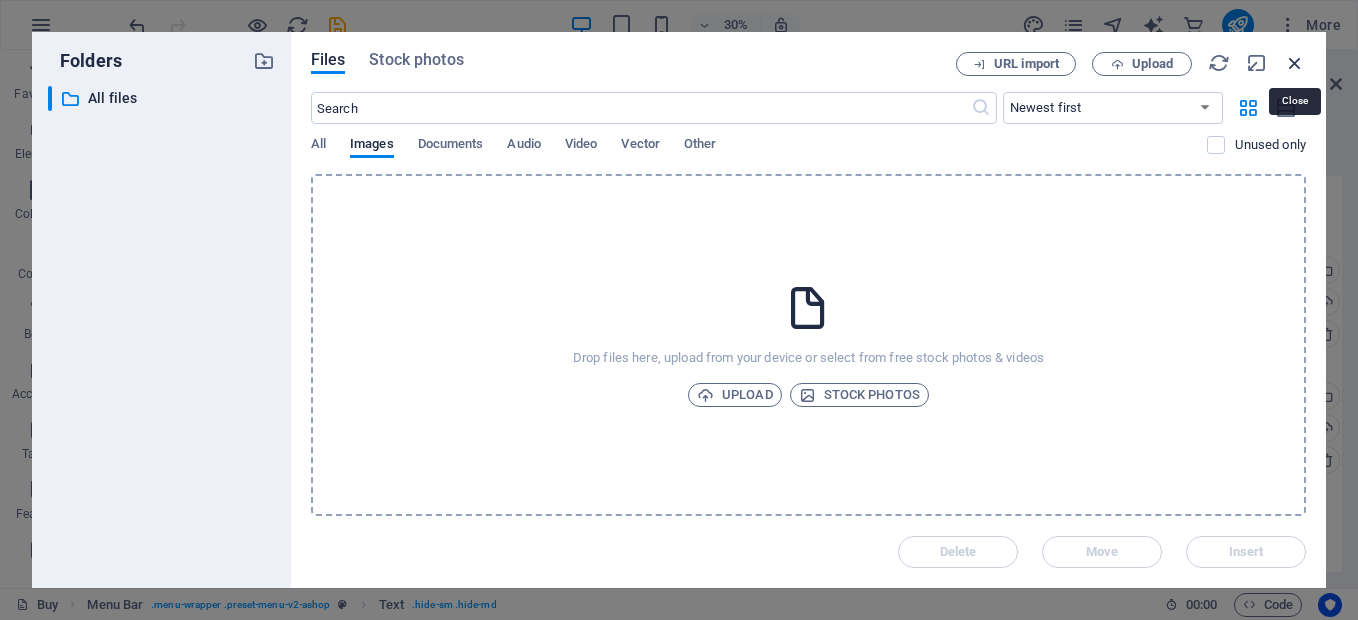 click at bounding box center (1295, 63) 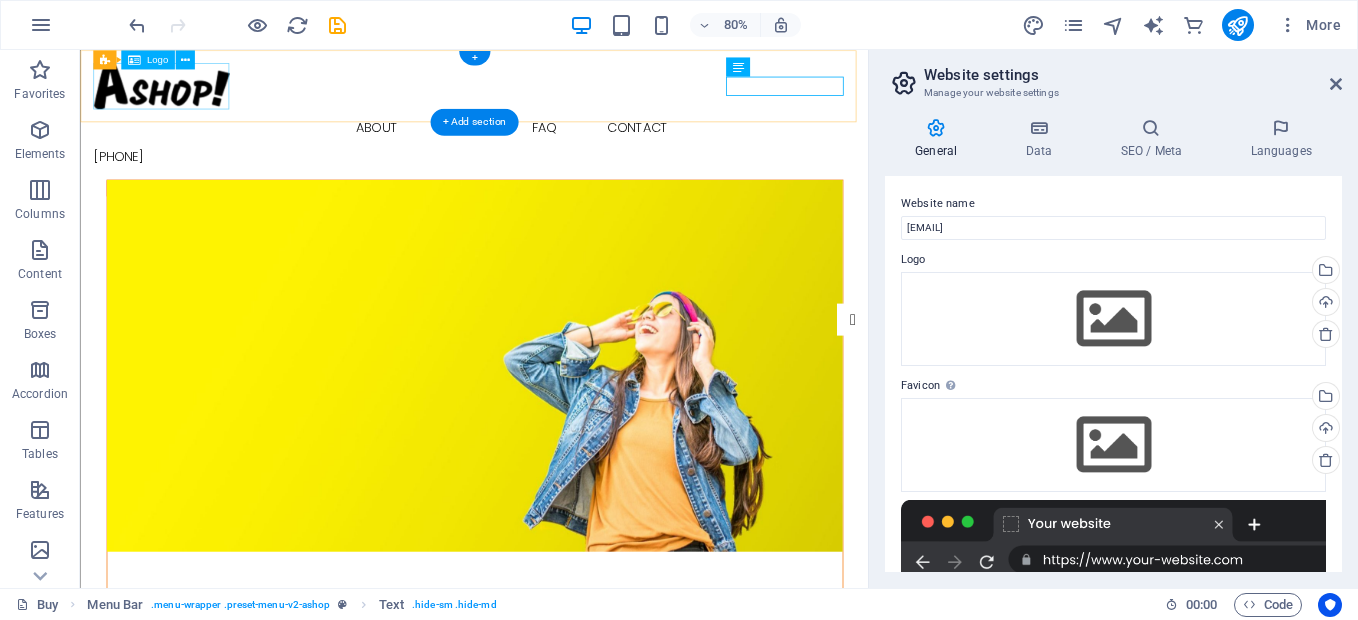 click at bounding box center [572, 95] 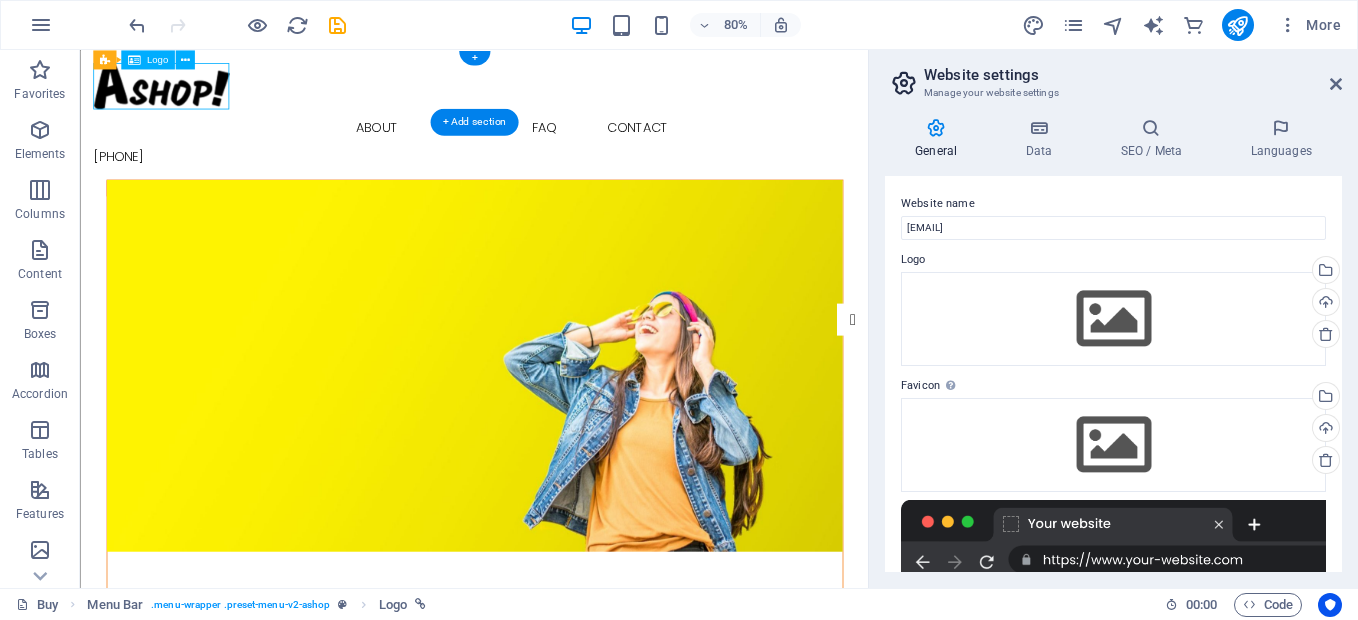 click at bounding box center (572, 95) 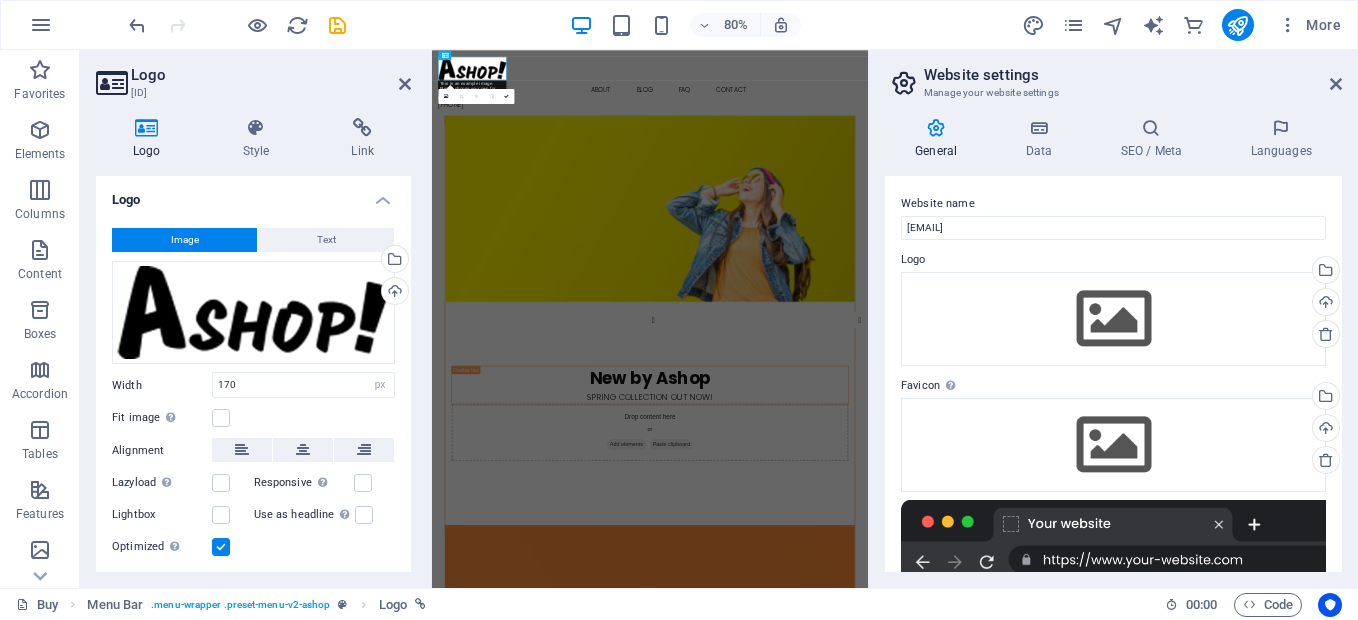 click on "[ID]" at bounding box center (251, 93) 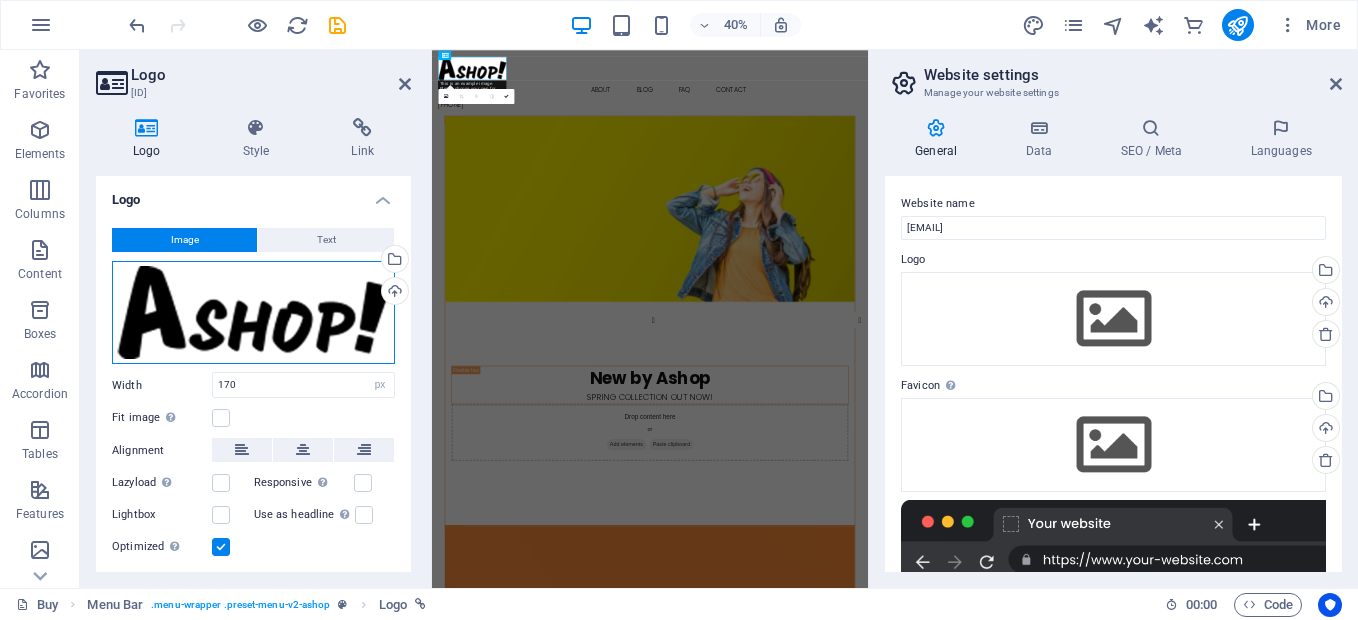 click on "Drag files here, click to choose files or select files from Files or our free stock photos & videos" at bounding box center (253, 313) 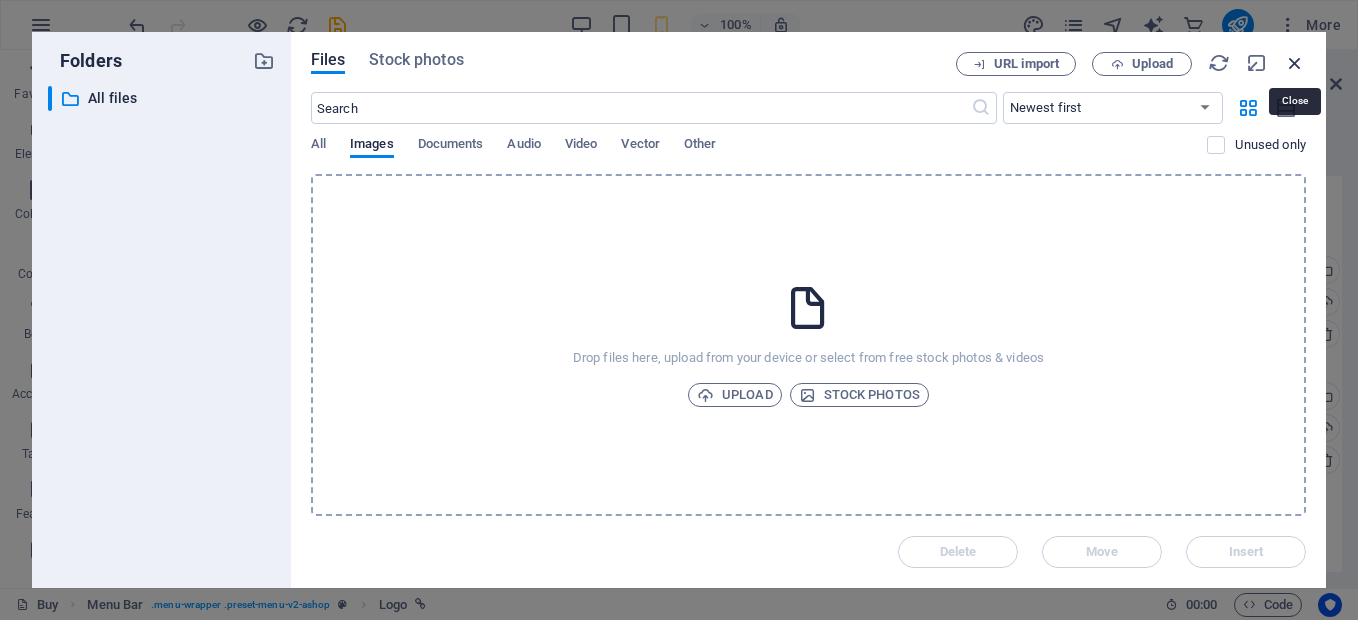 click at bounding box center (1295, 63) 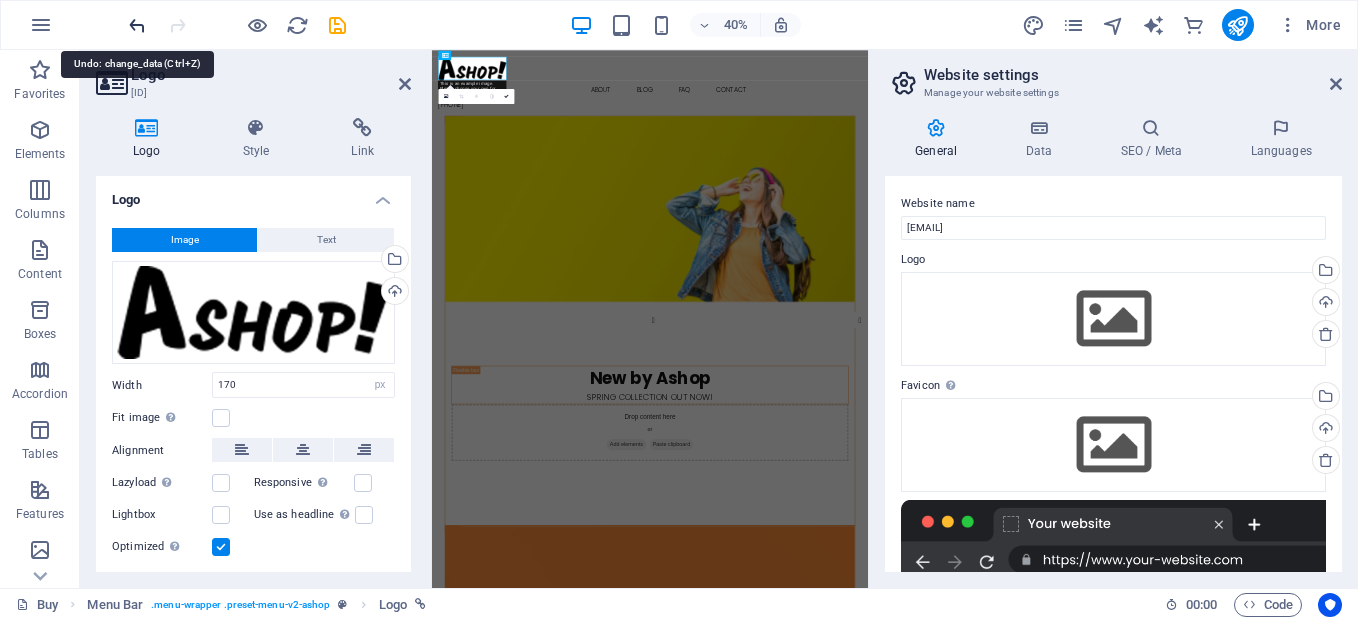 click at bounding box center [137, 25] 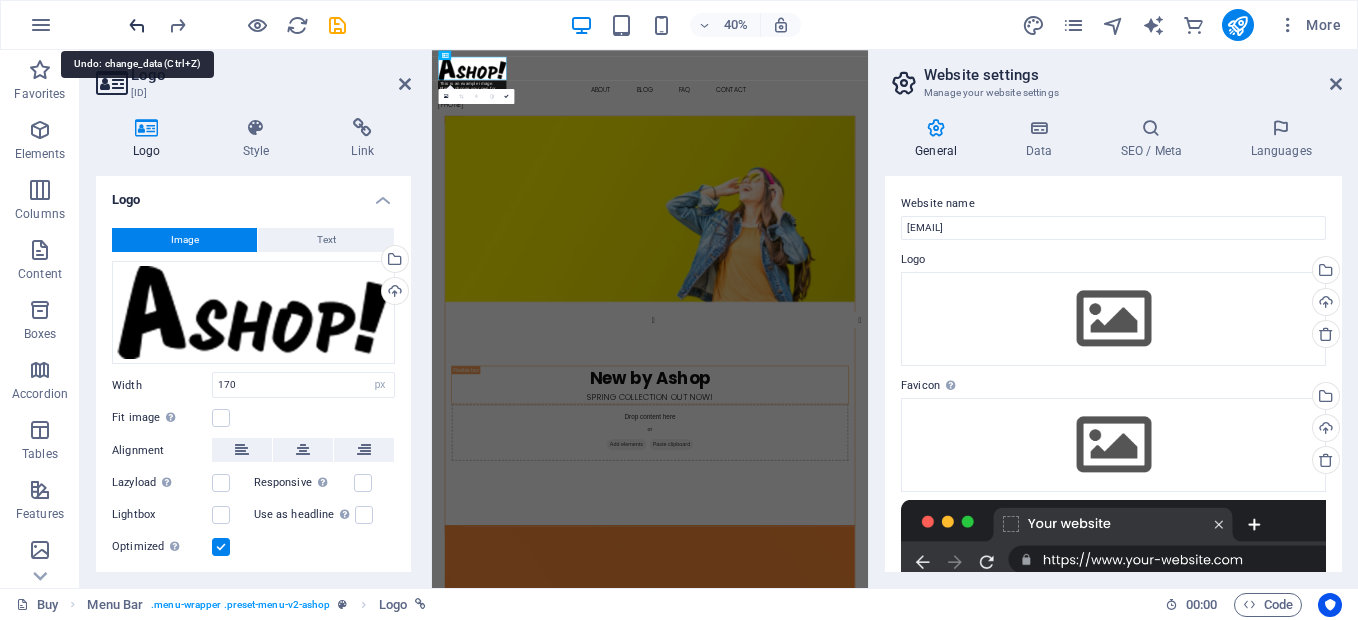 click at bounding box center (137, 25) 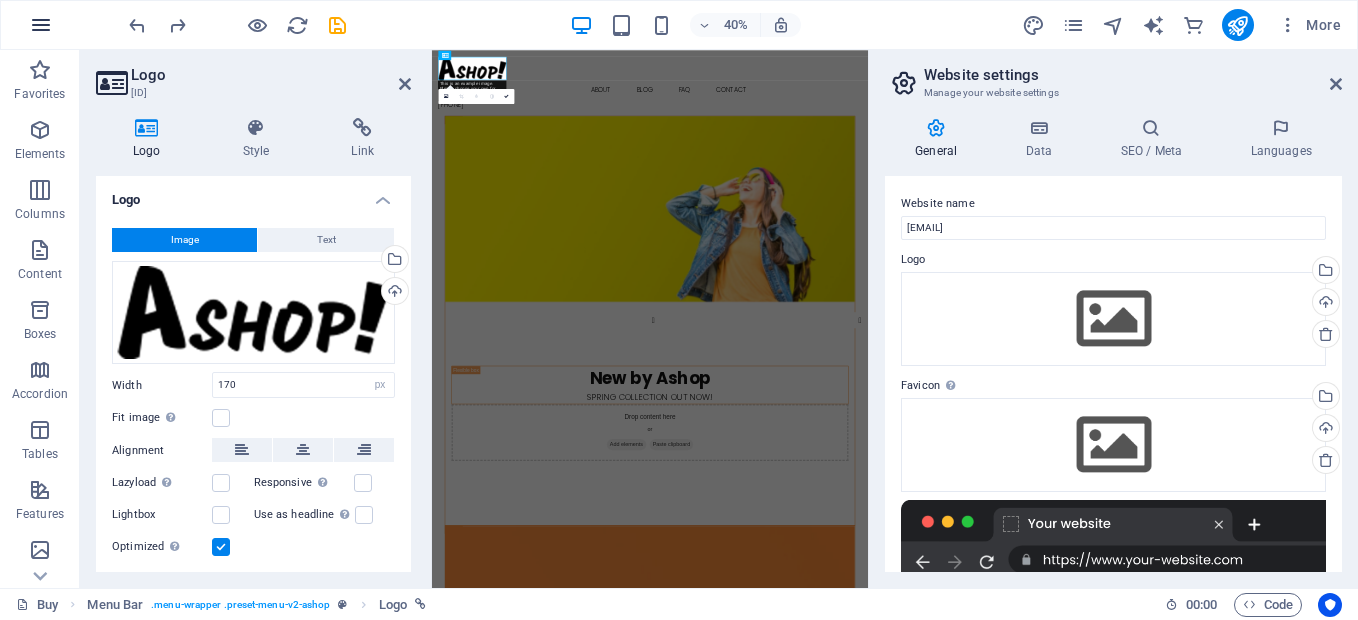 click at bounding box center [41, 25] 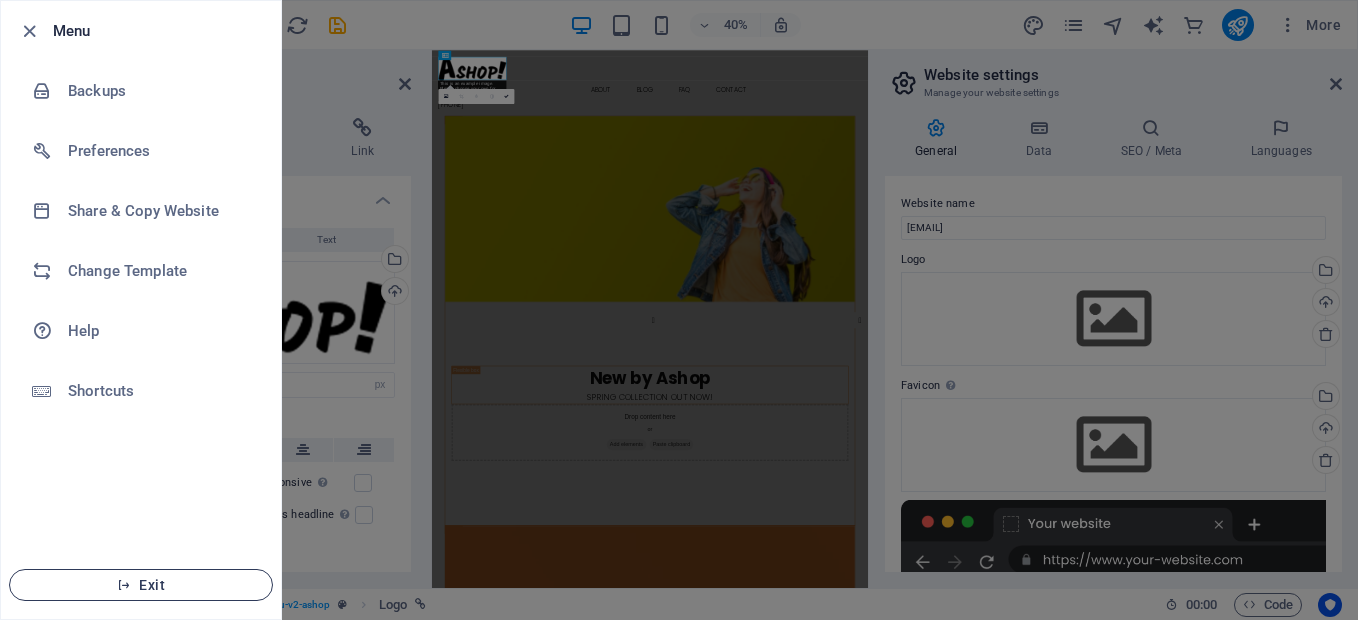click on "Exit" at bounding box center (141, 585) 